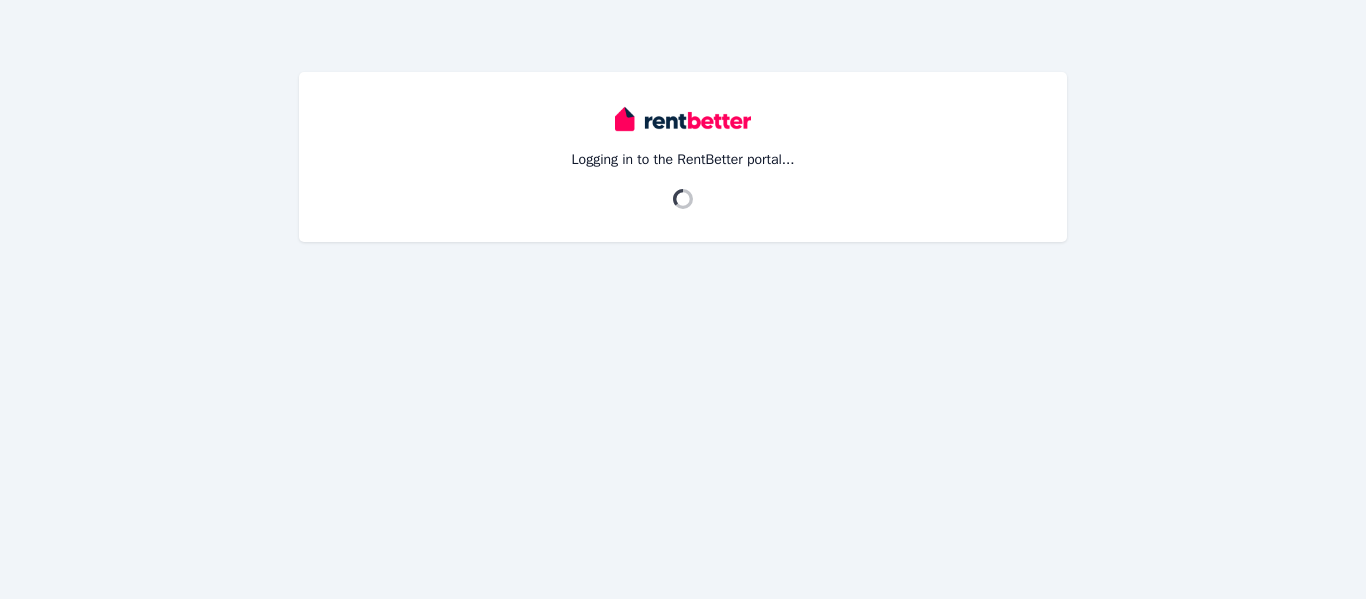 scroll, scrollTop: 0, scrollLeft: 0, axis: both 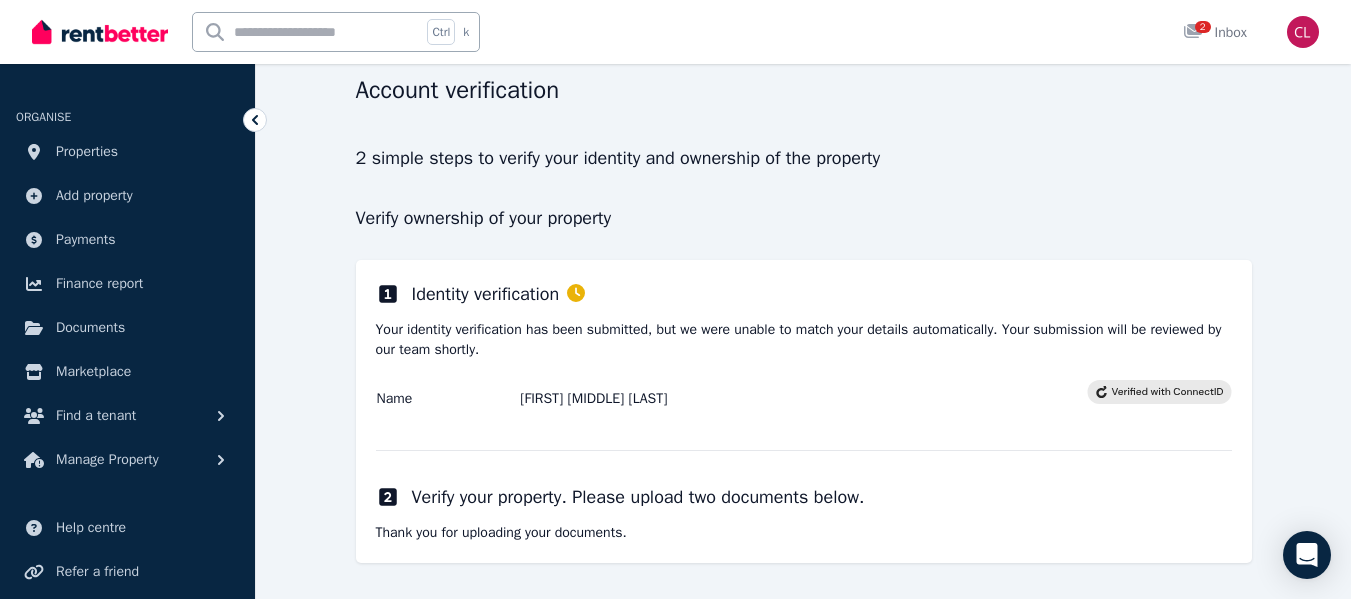 click 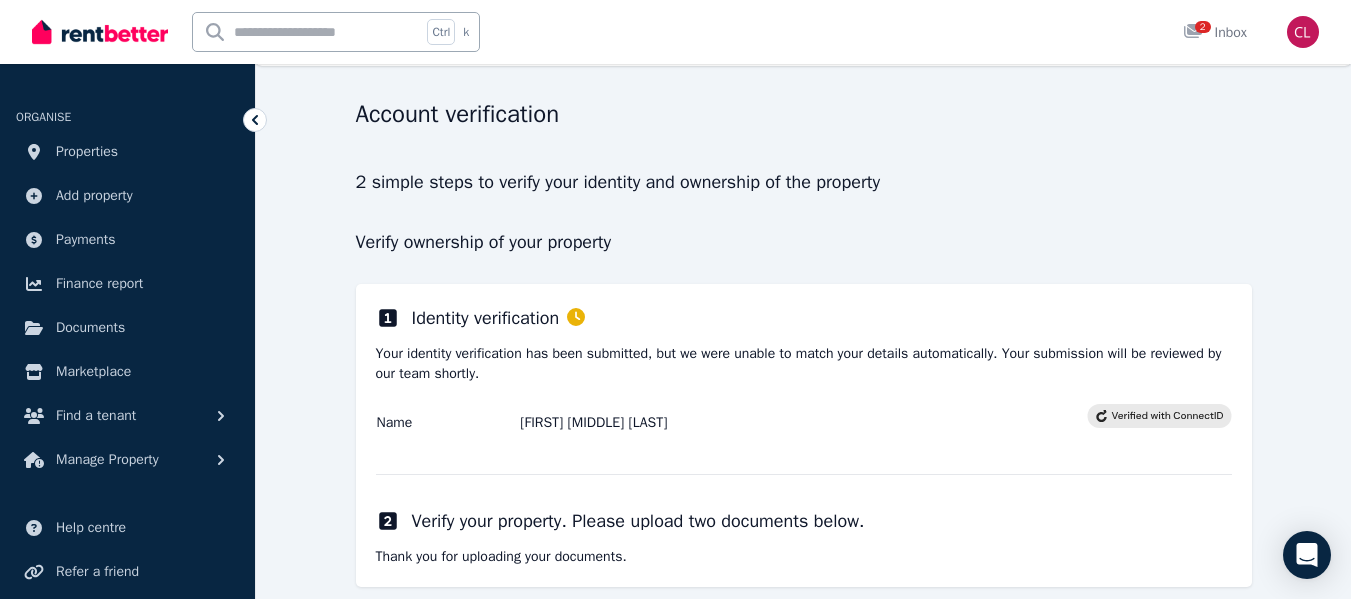 scroll, scrollTop: 78, scrollLeft: 0, axis: vertical 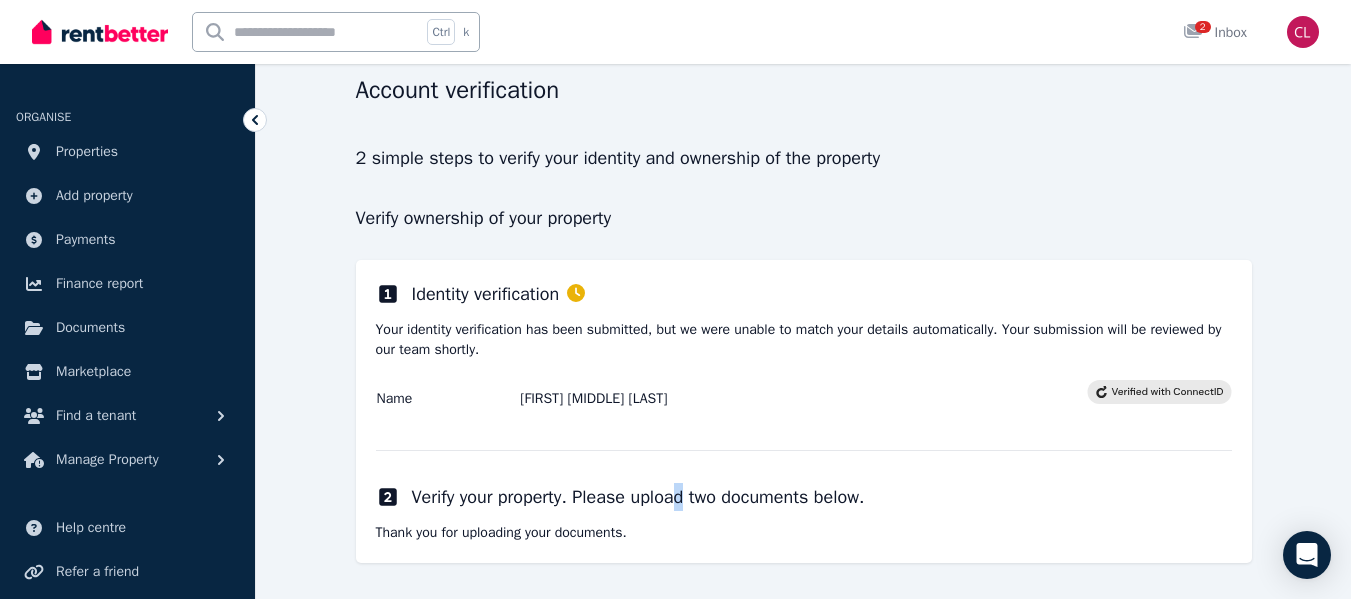 click on "Identity verification Your identity verification has been submitted, but we were unable to match your details automatically. Your submission will be reviewed by our team shortly. Name [FIRST] [MIDDLE] [LAST] Verify your property. Please upload two documents below. Thank you for uploading your documents." at bounding box center (804, 411) 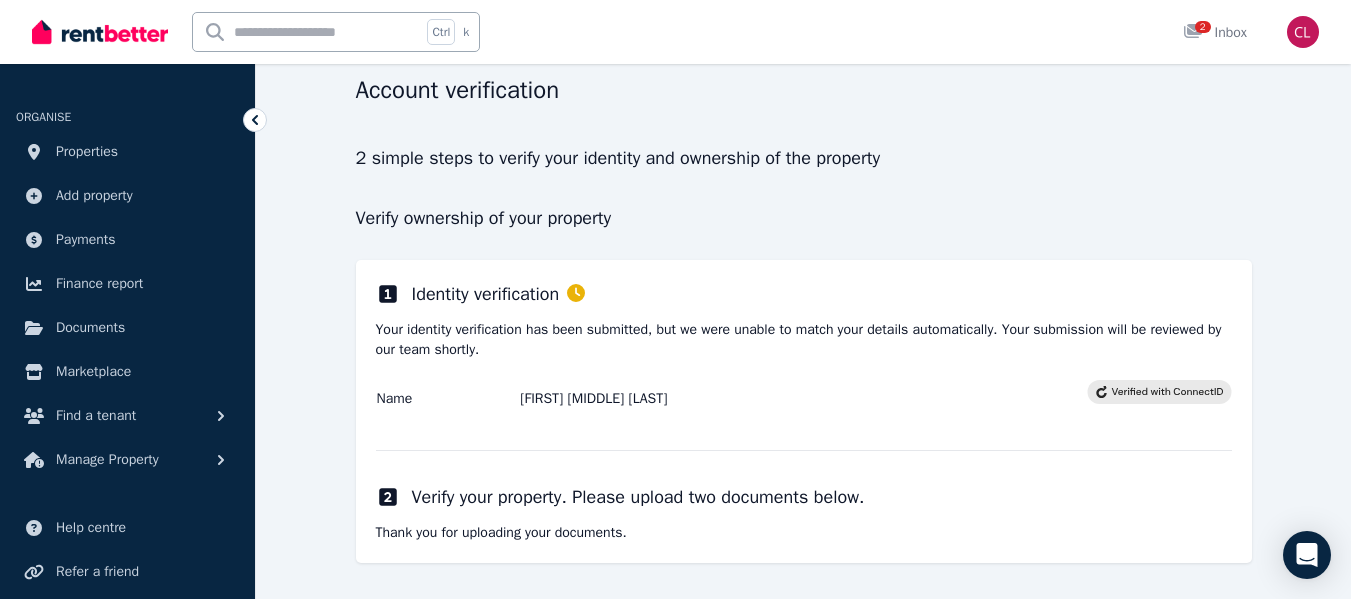 click on "Identity verification Your identity verification has been submitted, but we were unable to match your details automatically. Your submission will be reviewed by our team shortly. Name [FIRST] [MIDDLE] [LAST] Verify your property. Please upload two documents below. Thank you for uploading your documents." at bounding box center (804, 411) 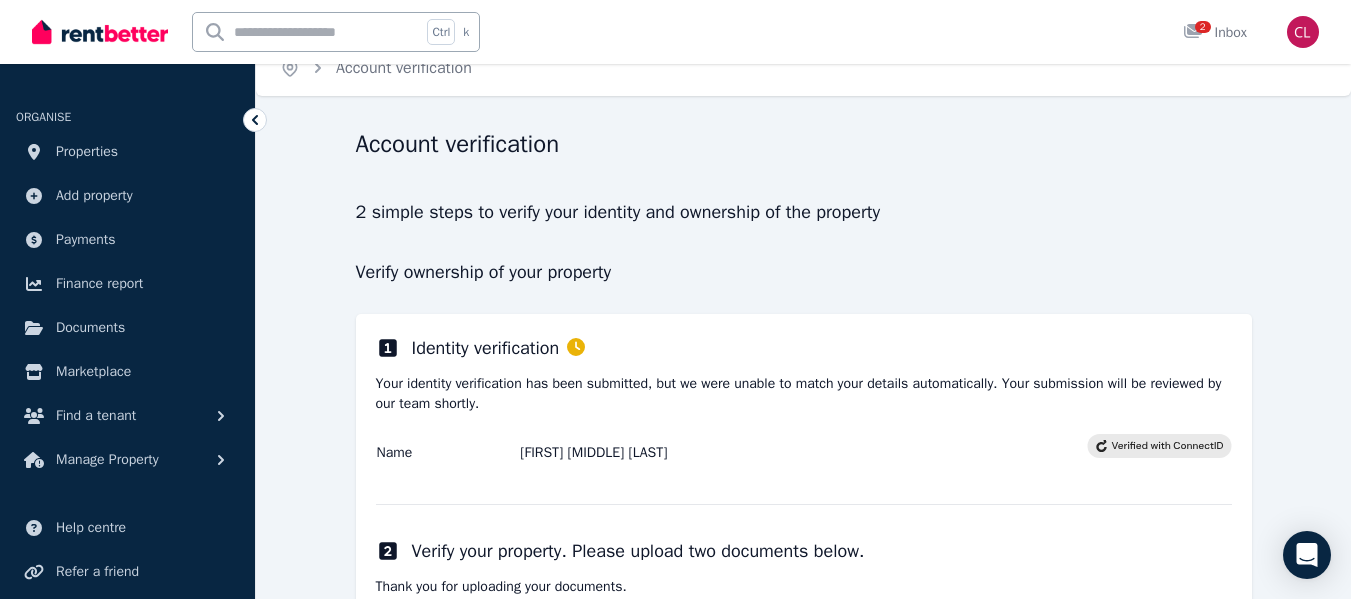 scroll, scrollTop: 0, scrollLeft: 0, axis: both 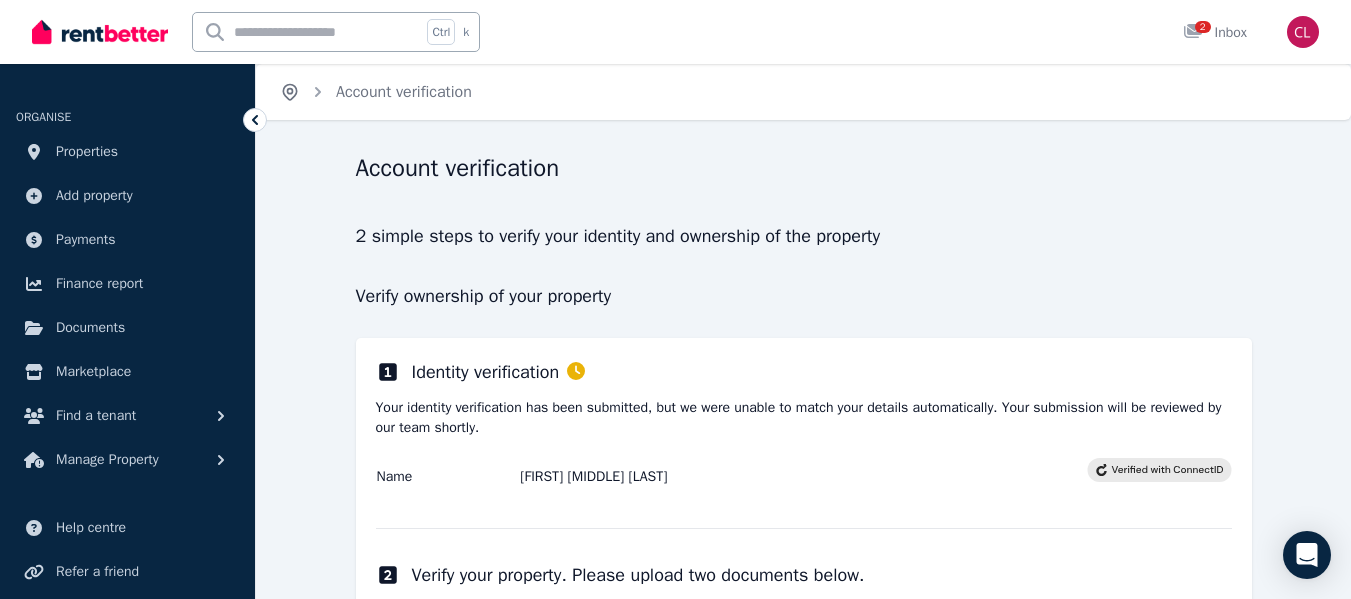 click 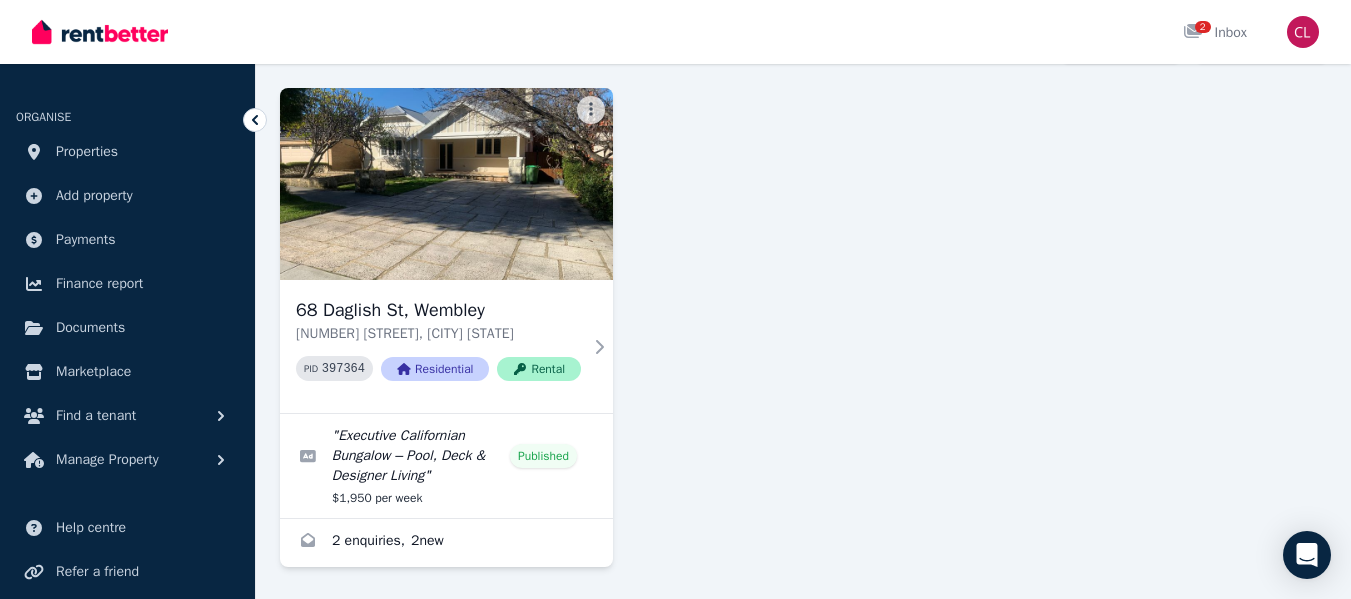 scroll, scrollTop: 132, scrollLeft: 0, axis: vertical 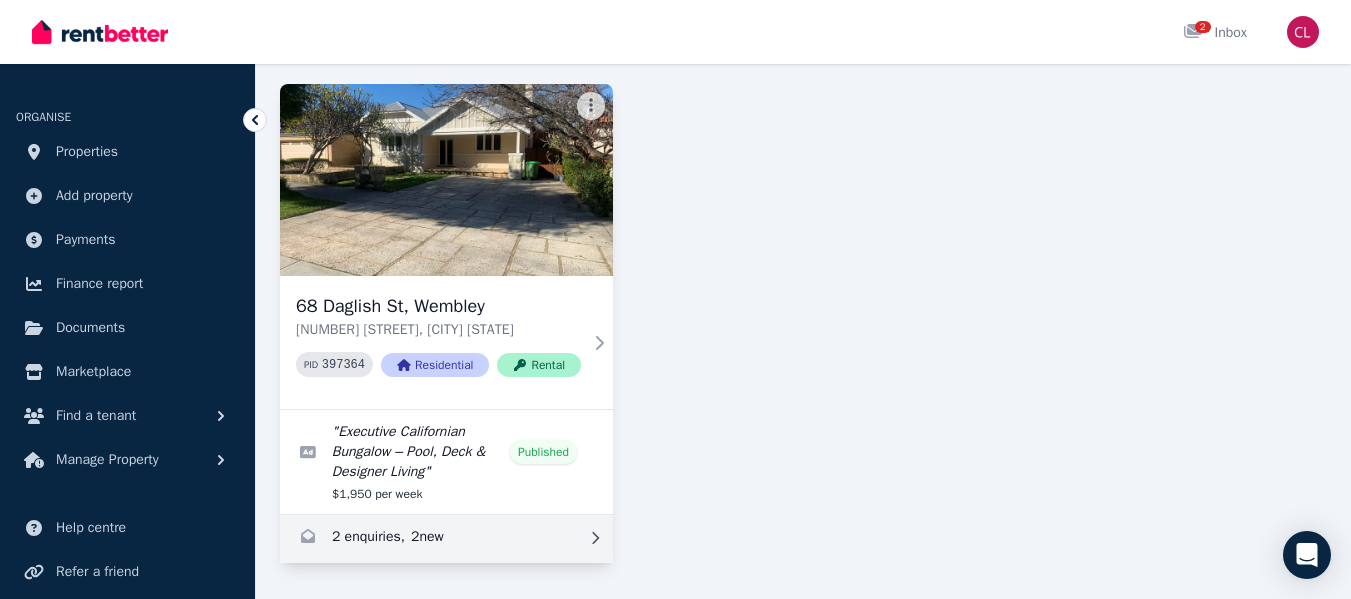 click at bounding box center (446, 539) 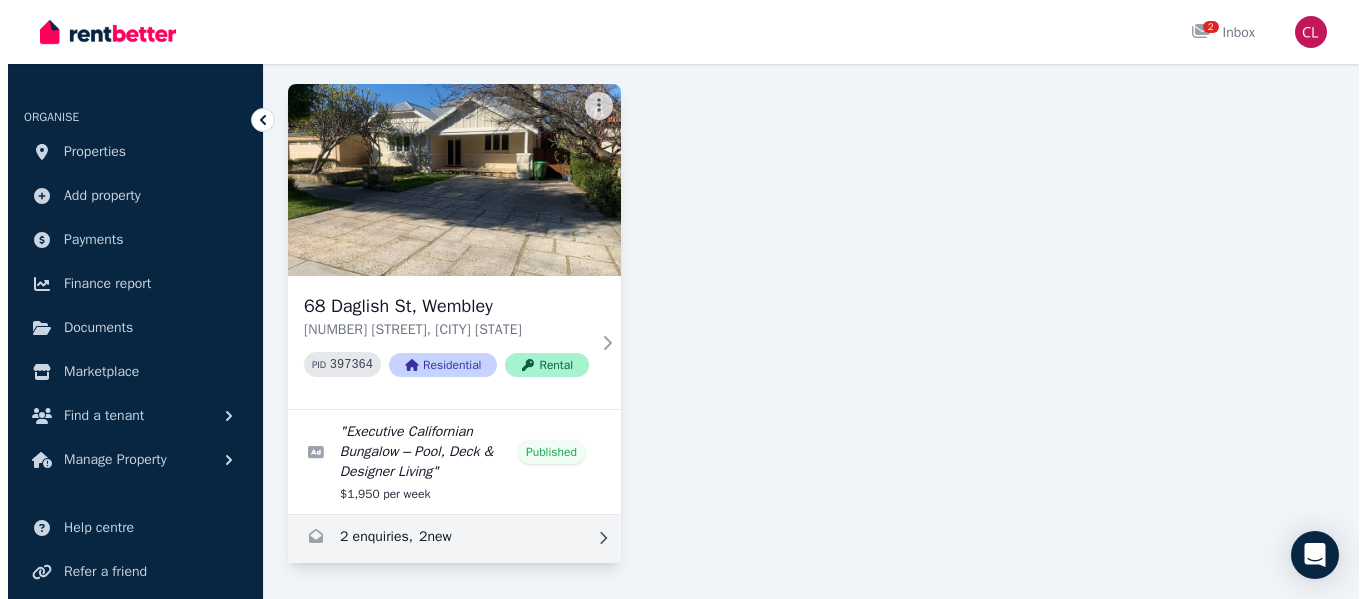 scroll, scrollTop: 0, scrollLeft: 0, axis: both 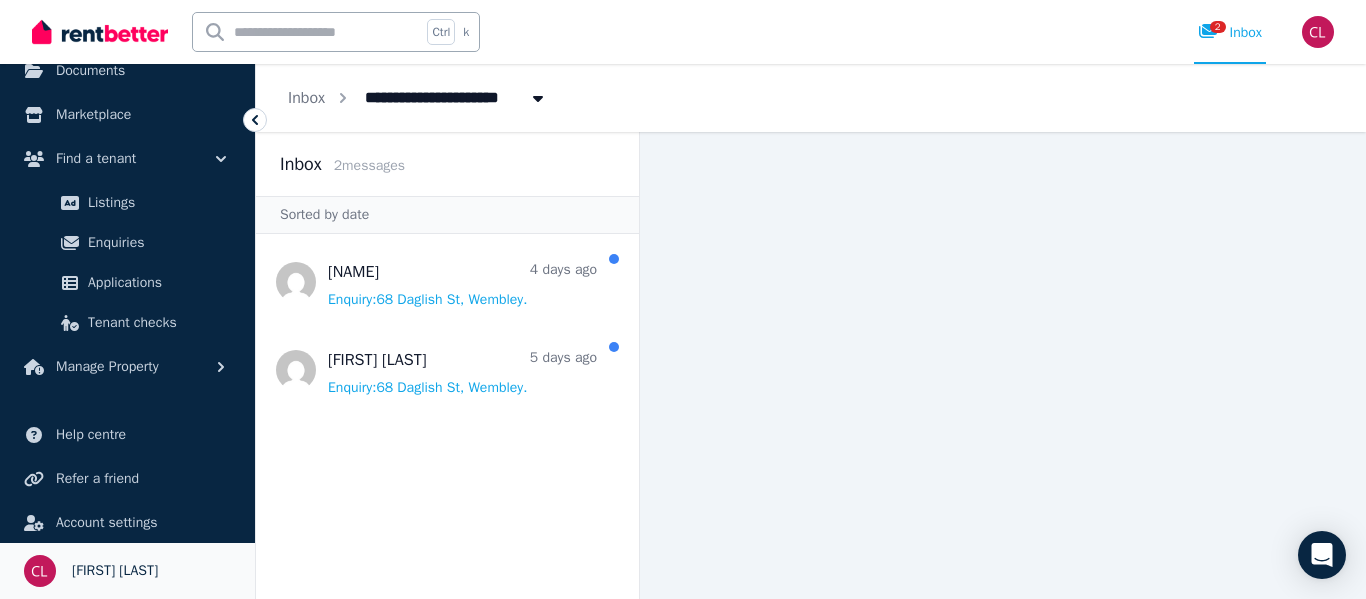 click on "[FIRST] [LAST]" at bounding box center (115, 571) 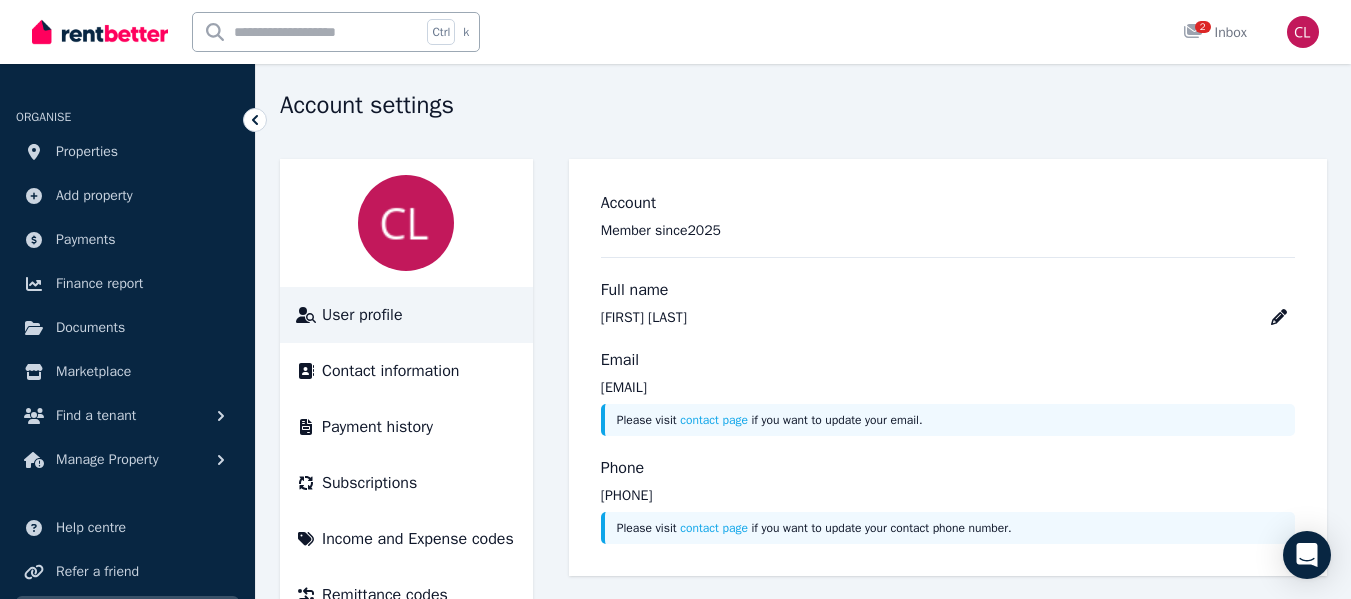 scroll, scrollTop: 0, scrollLeft: 0, axis: both 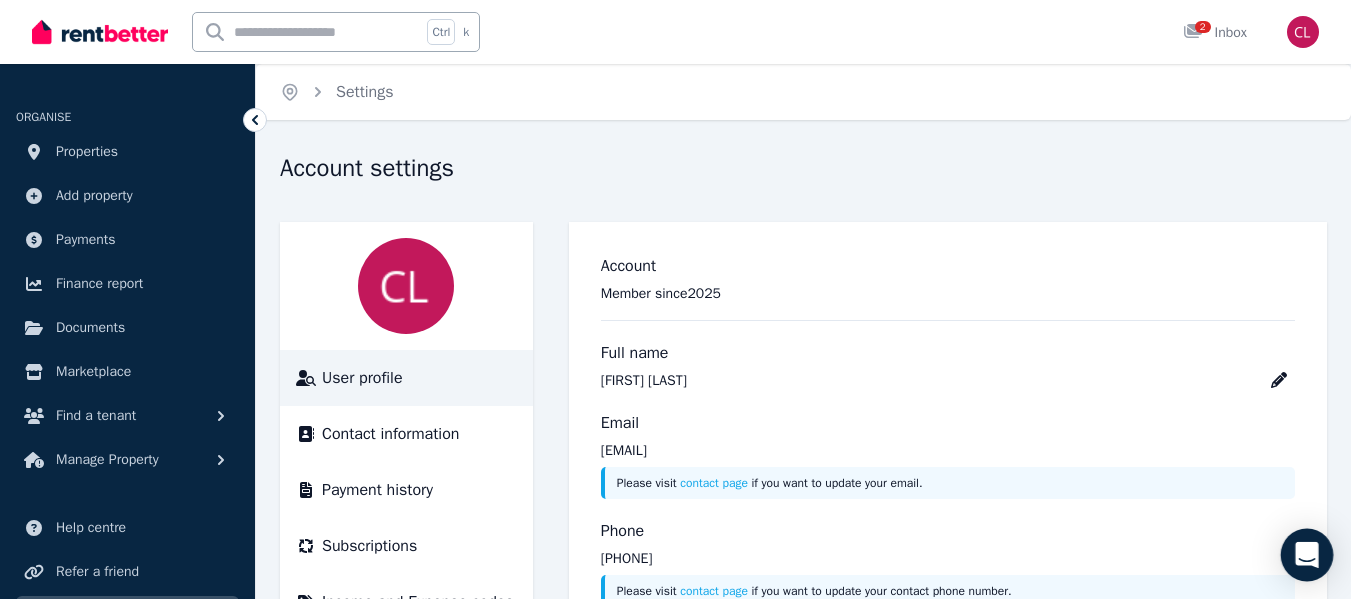 click 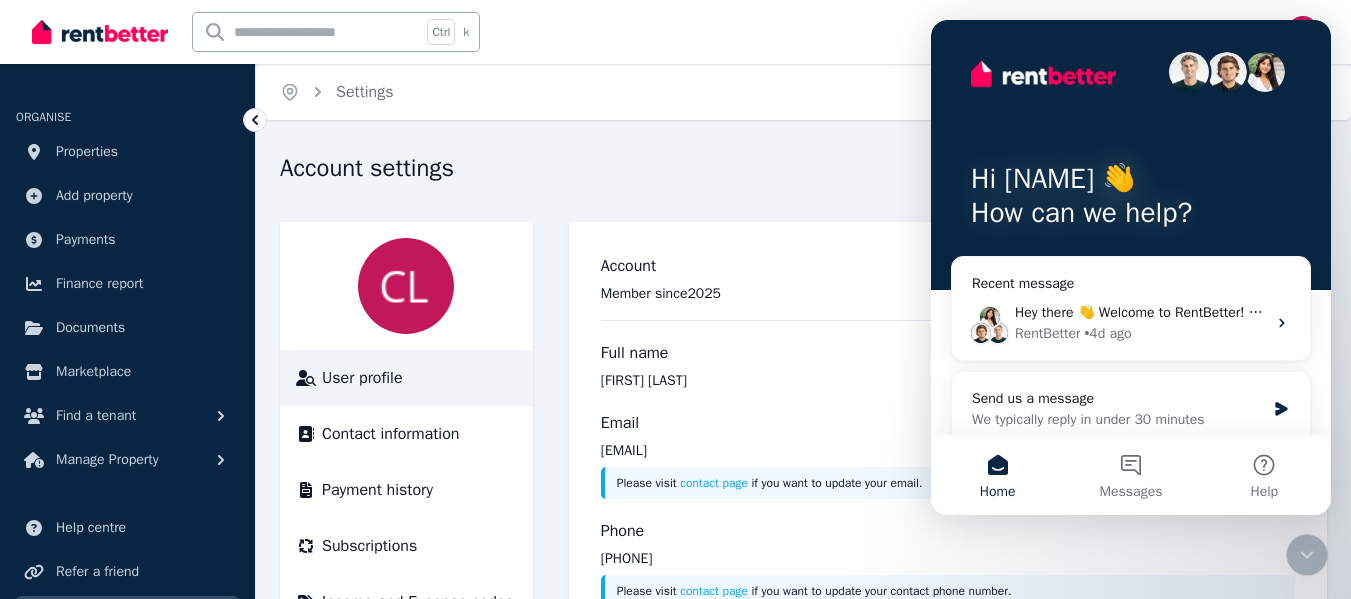 scroll, scrollTop: 0, scrollLeft: 0, axis: both 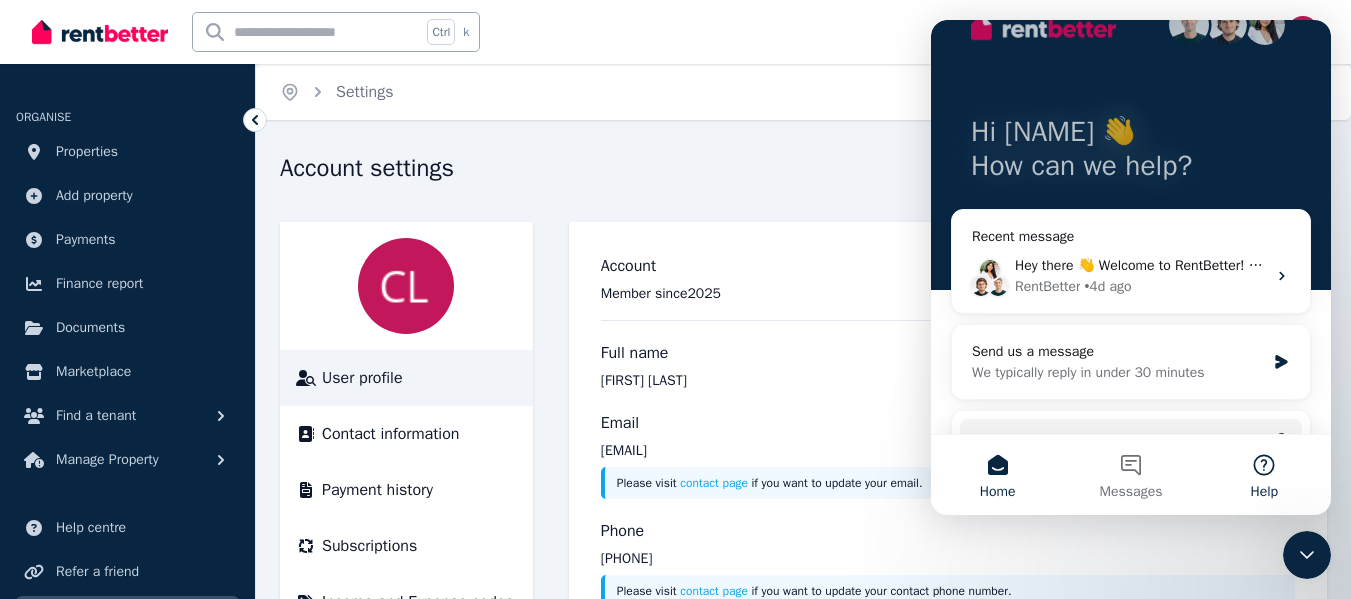 click on "Help" at bounding box center (1264, 475) 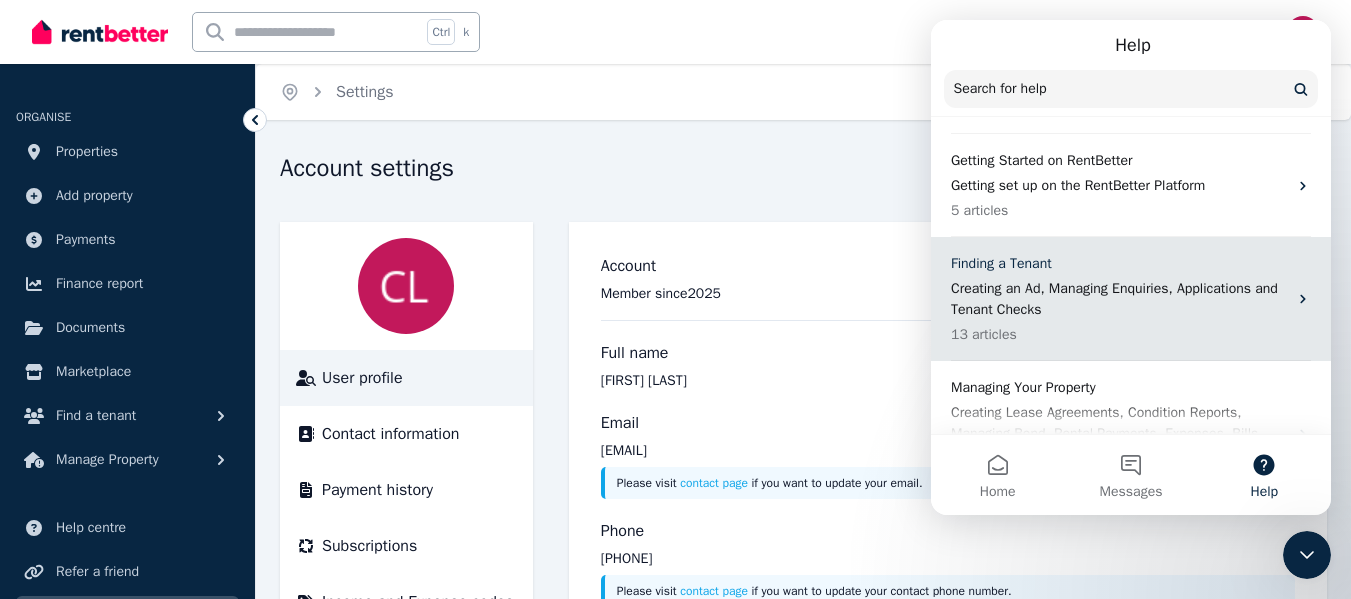 scroll, scrollTop: 0, scrollLeft: 0, axis: both 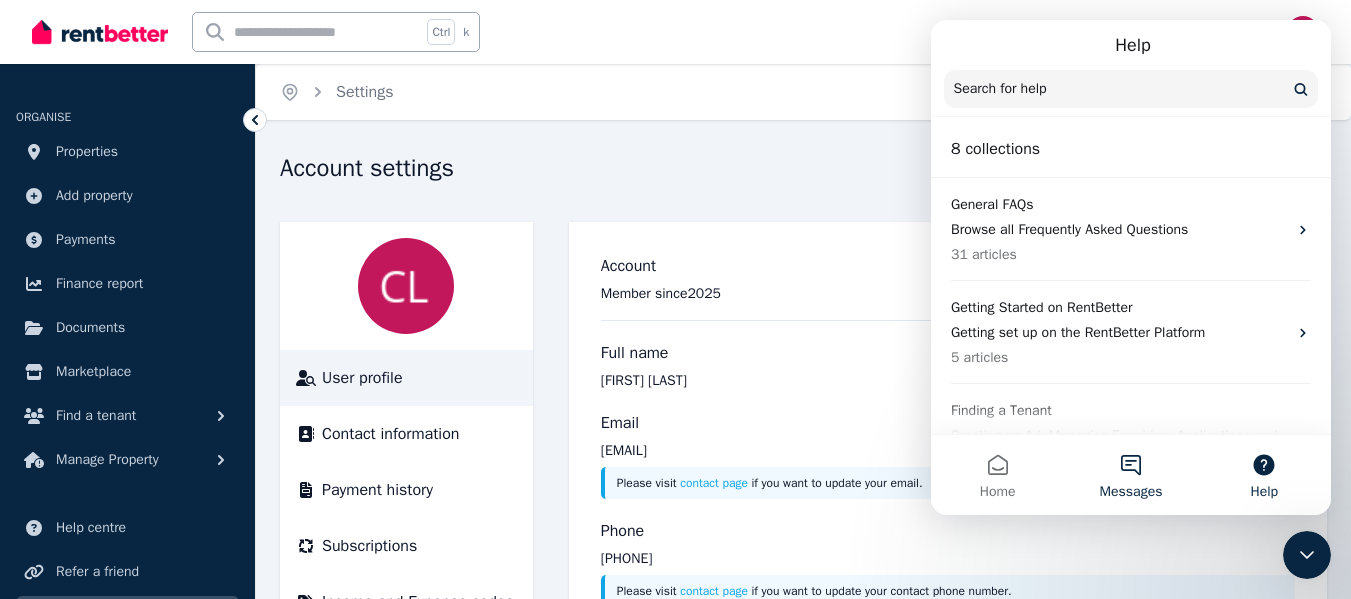 click on "Messages" at bounding box center [1130, 475] 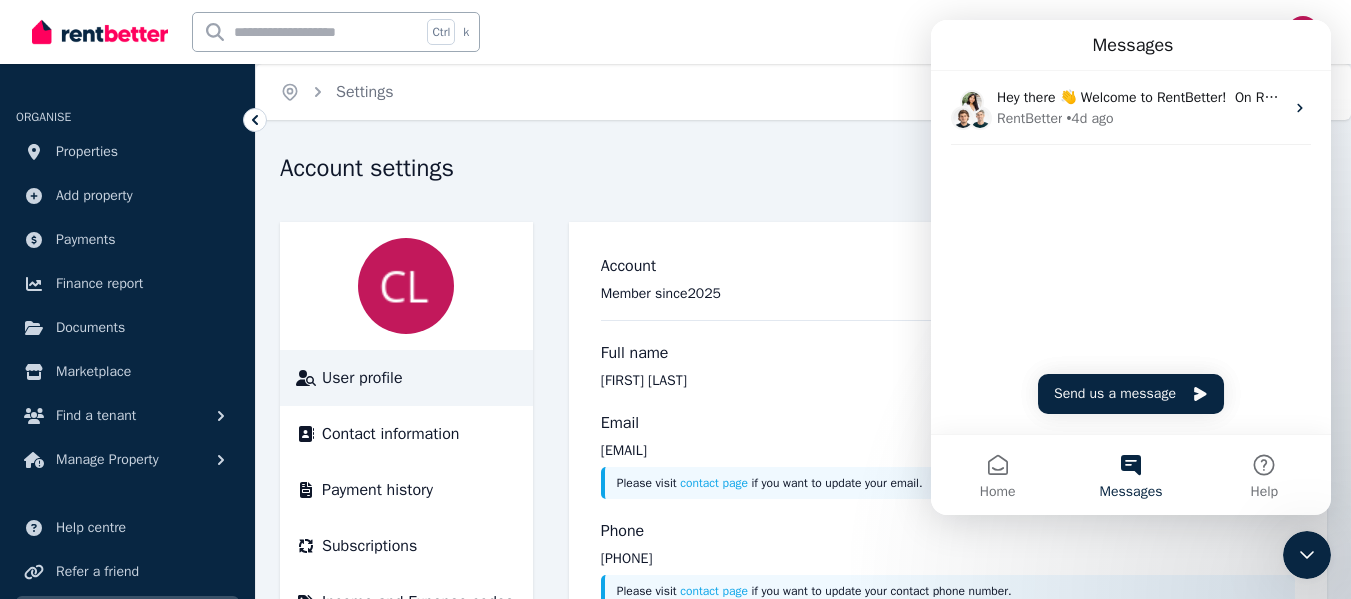 click on "Hey there 👋 Welcome to RentBetter!  On RentBetter, taking control and managing your property is easier than ever before.  What can we help you with today? RentBetter •  4d ago" at bounding box center [1131, 148] 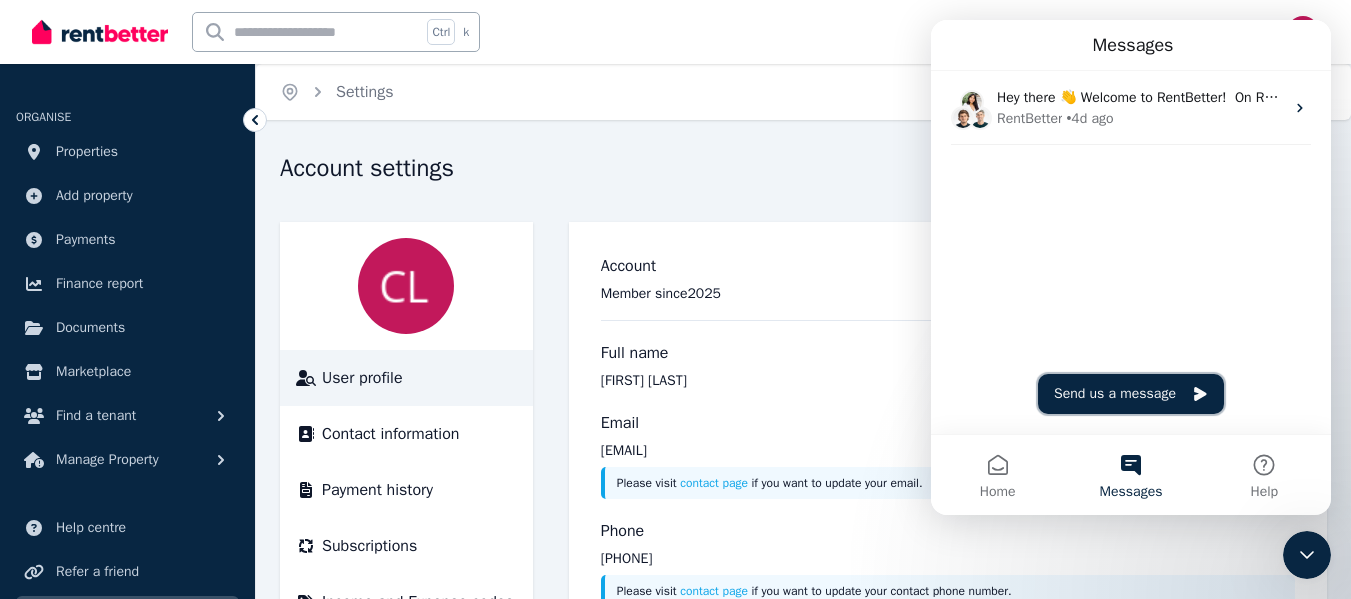 click on "Send us a message" at bounding box center [1131, 394] 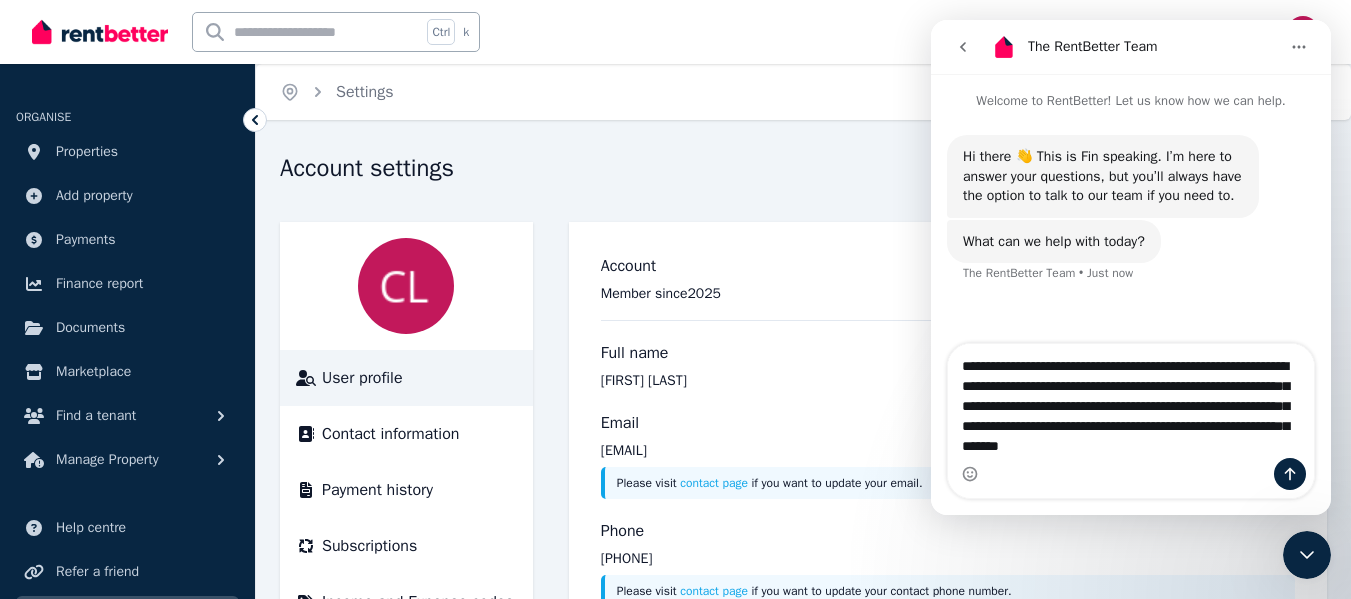type on "**********" 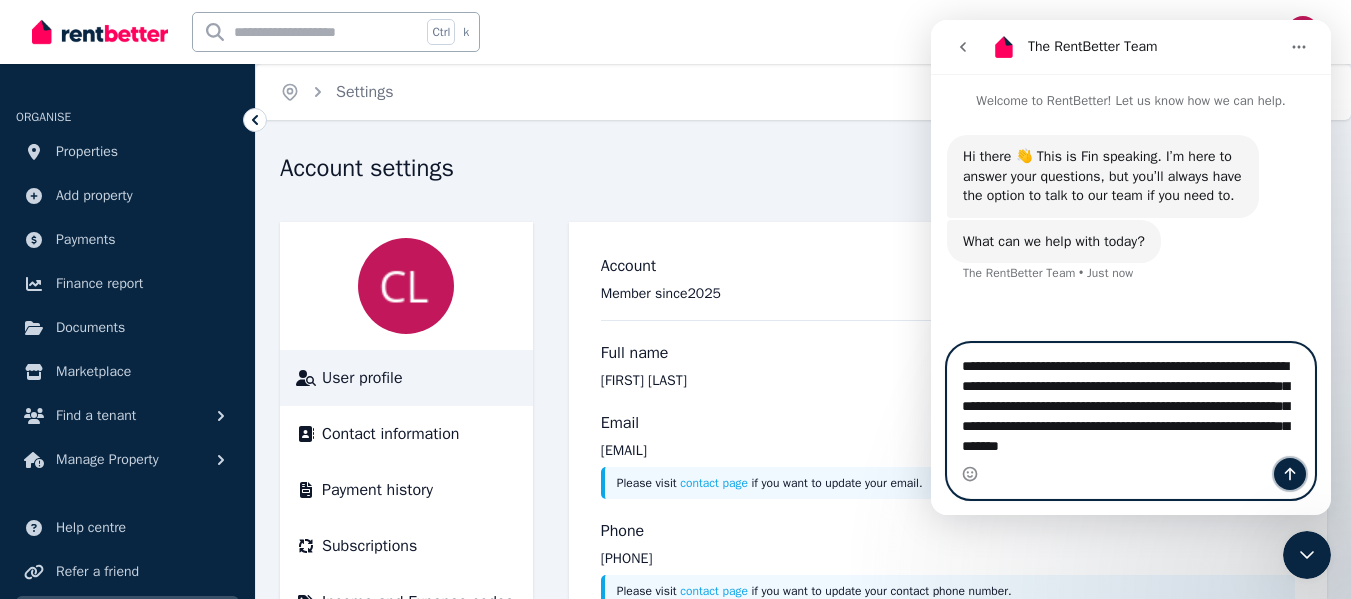 click 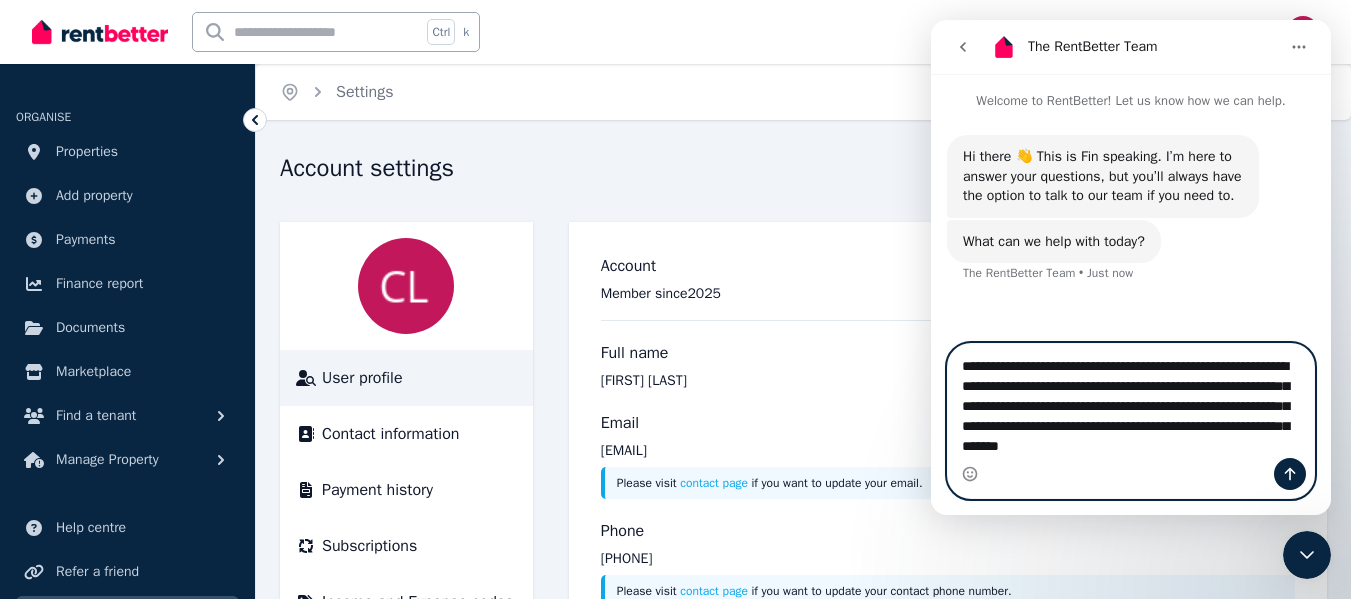 type 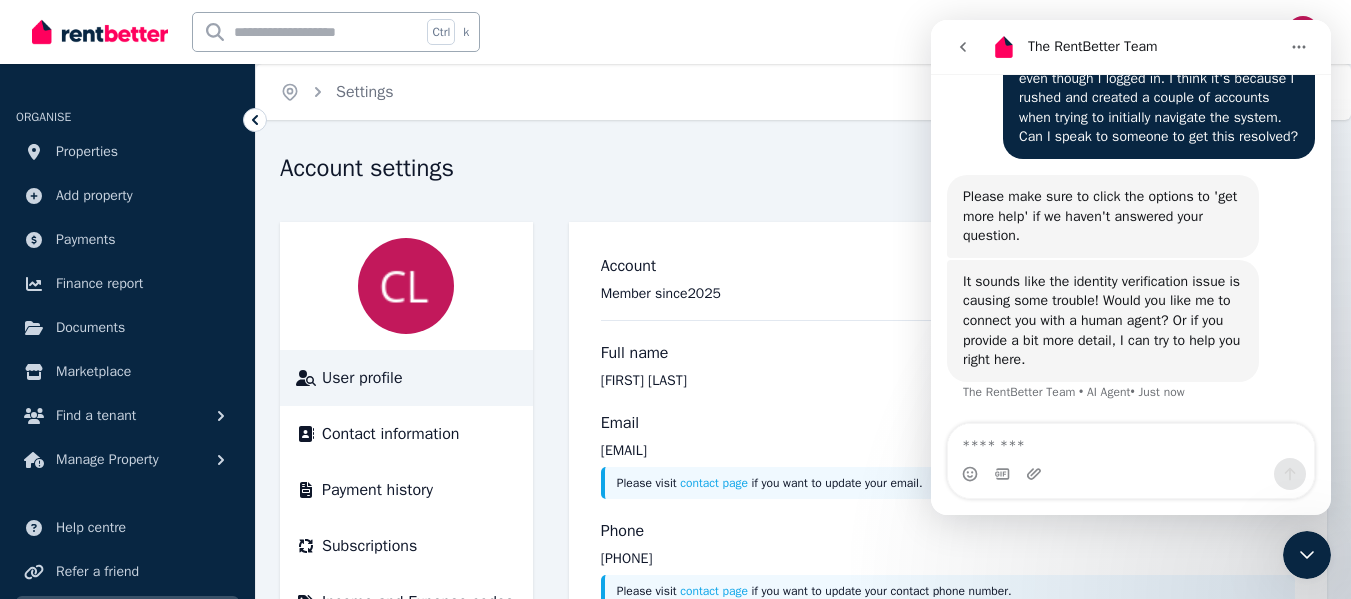 scroll, scrollTop: 281, scrollLeft: 0, axis: vertical 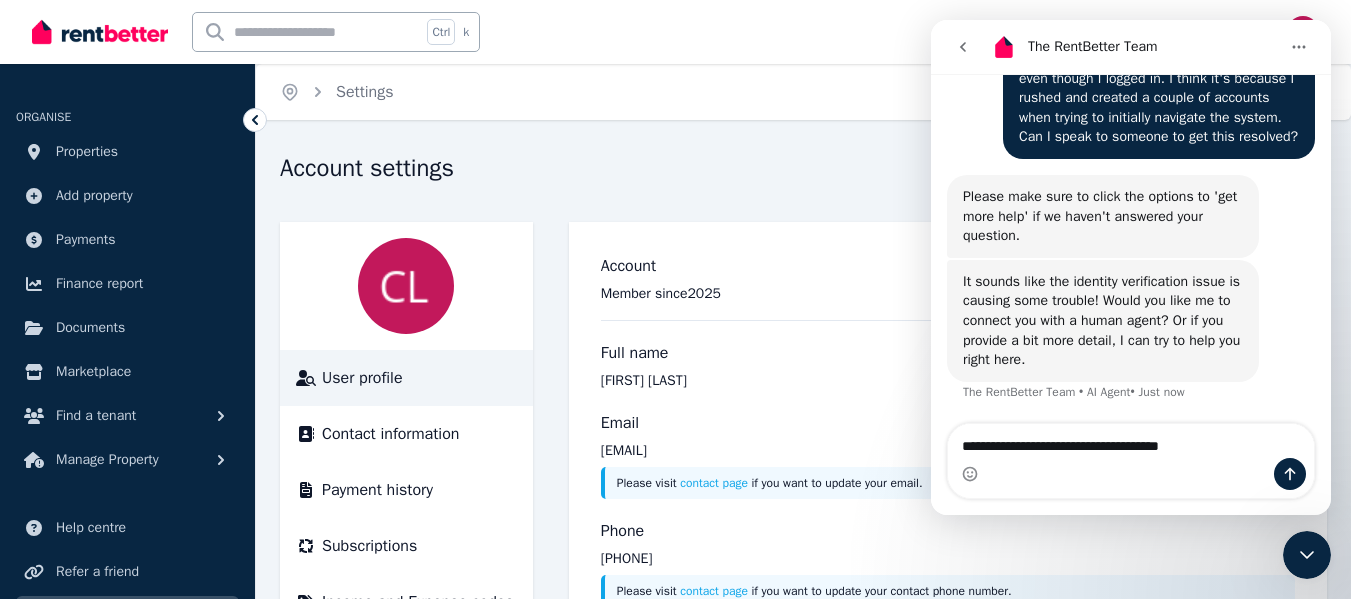 click on "**********" at bounding box center [1131, 441] 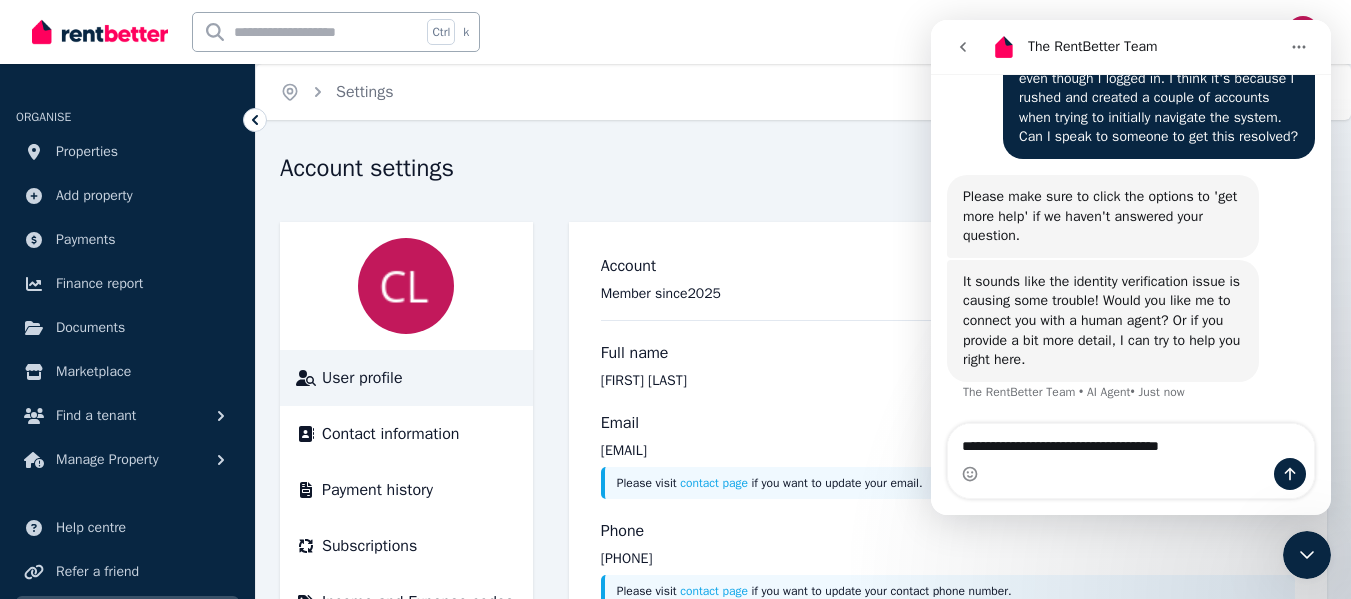 type on "**********" 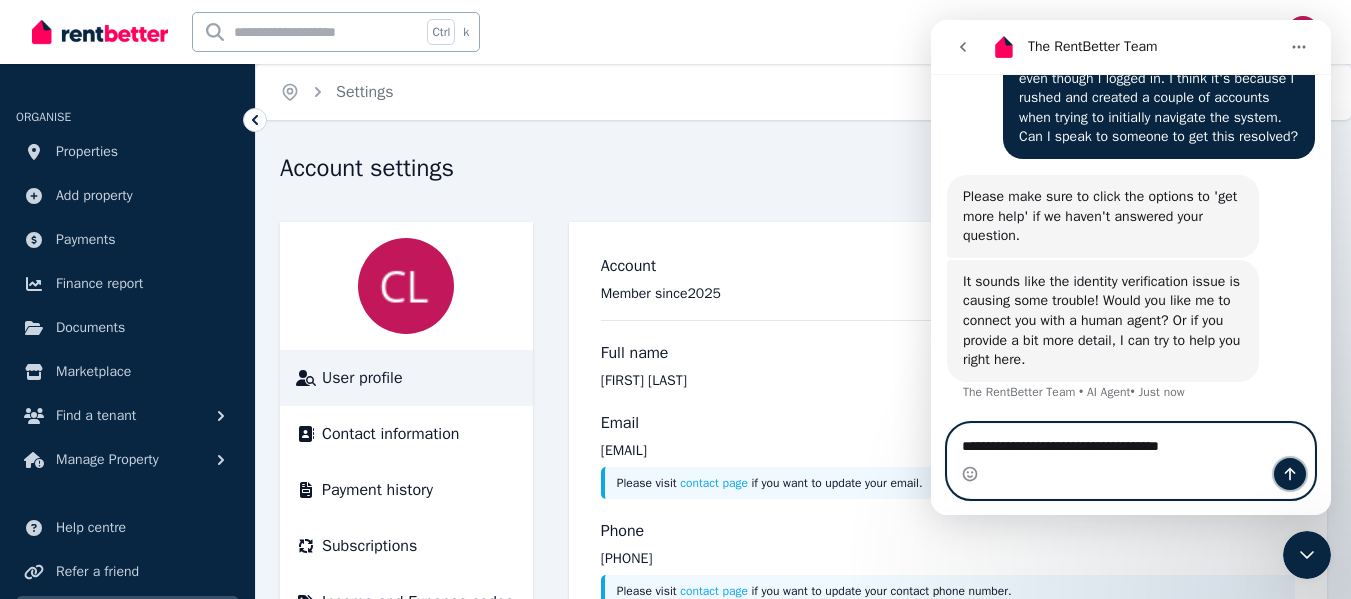 click 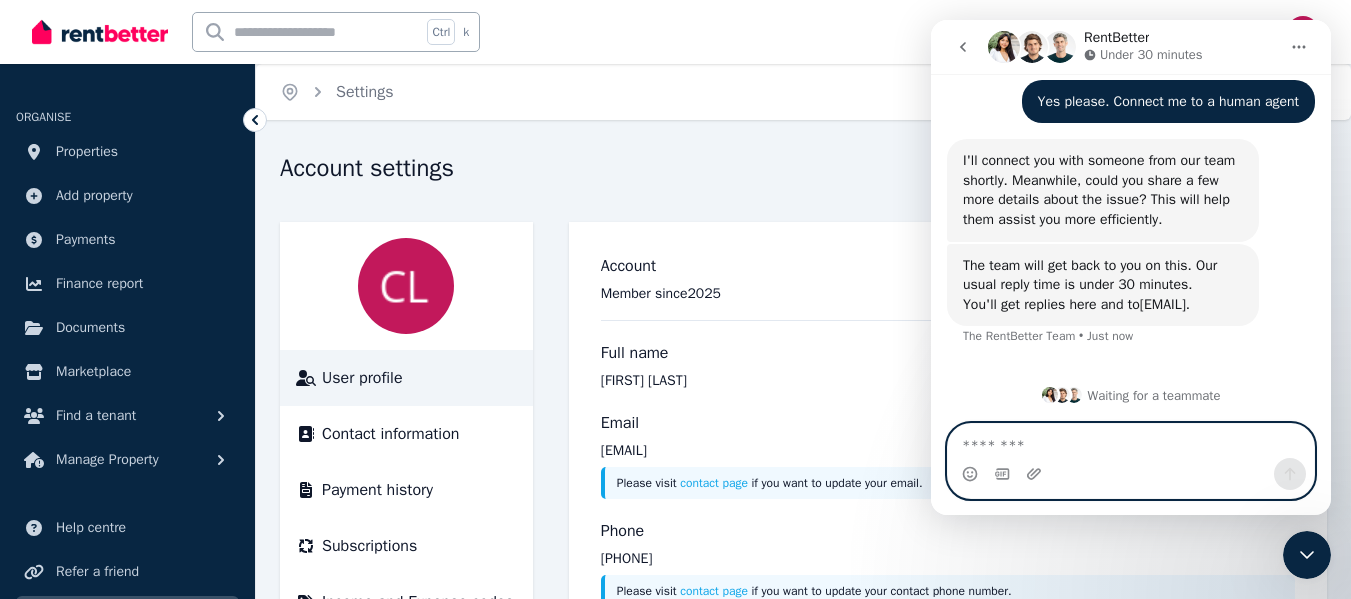 scroll, scrollTop: 620, scrollLeft: 0, axis: vertical 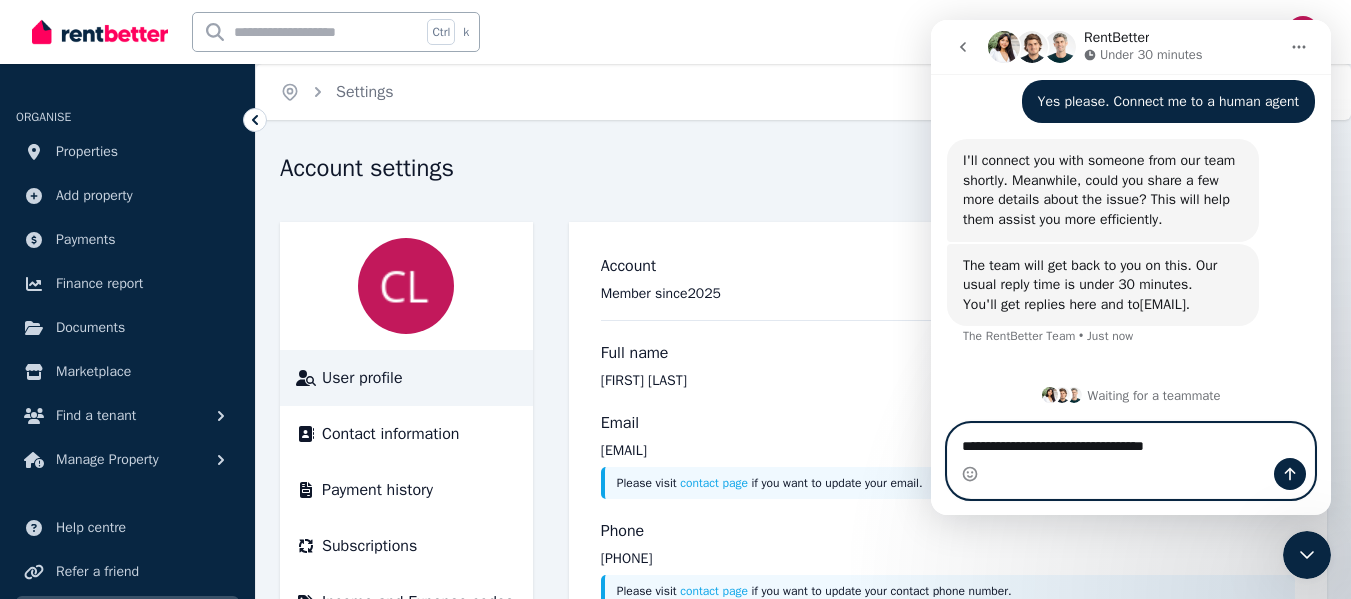 type on "**********" 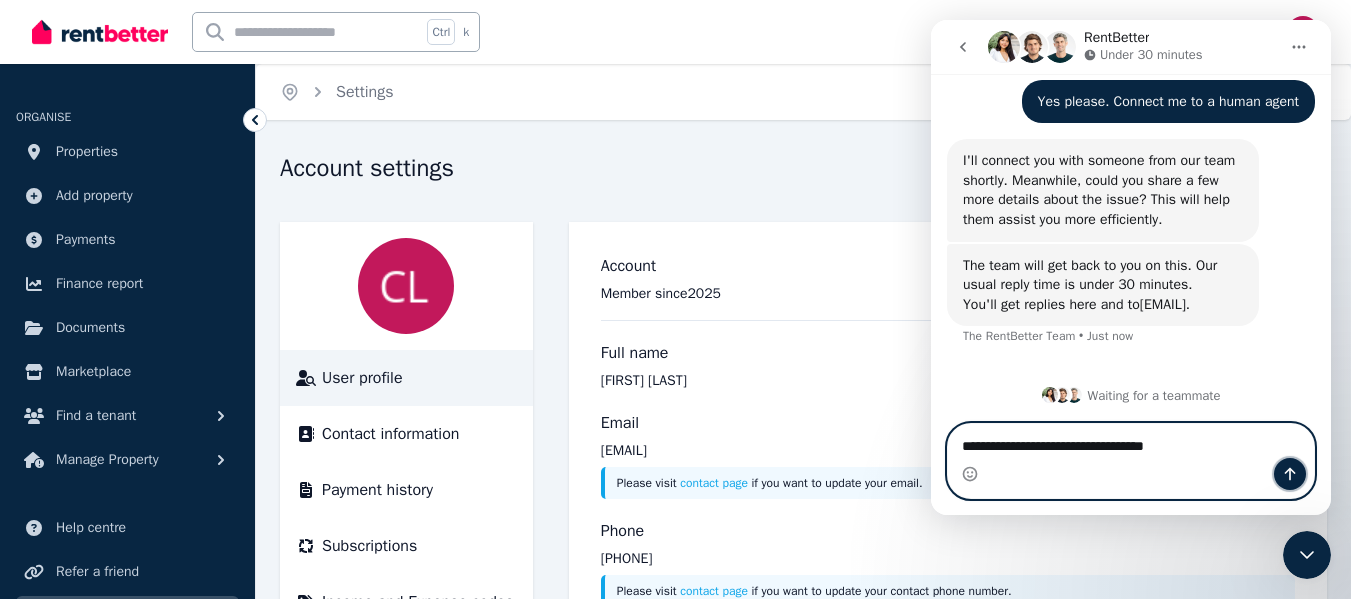 click 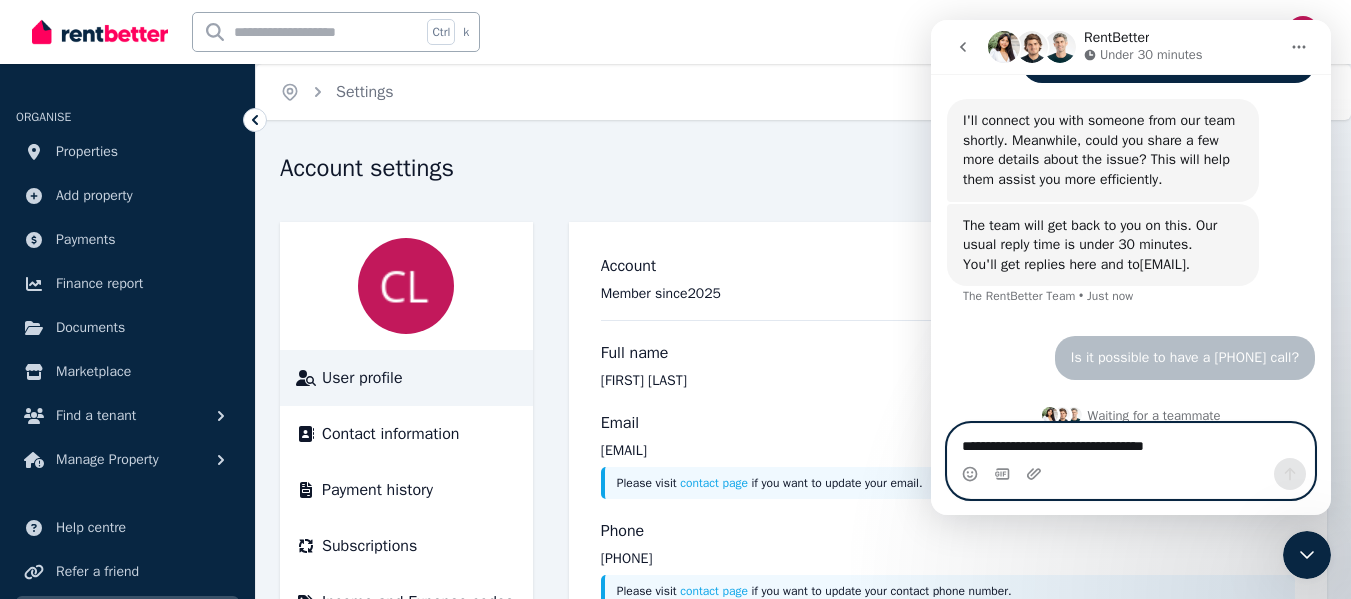 type 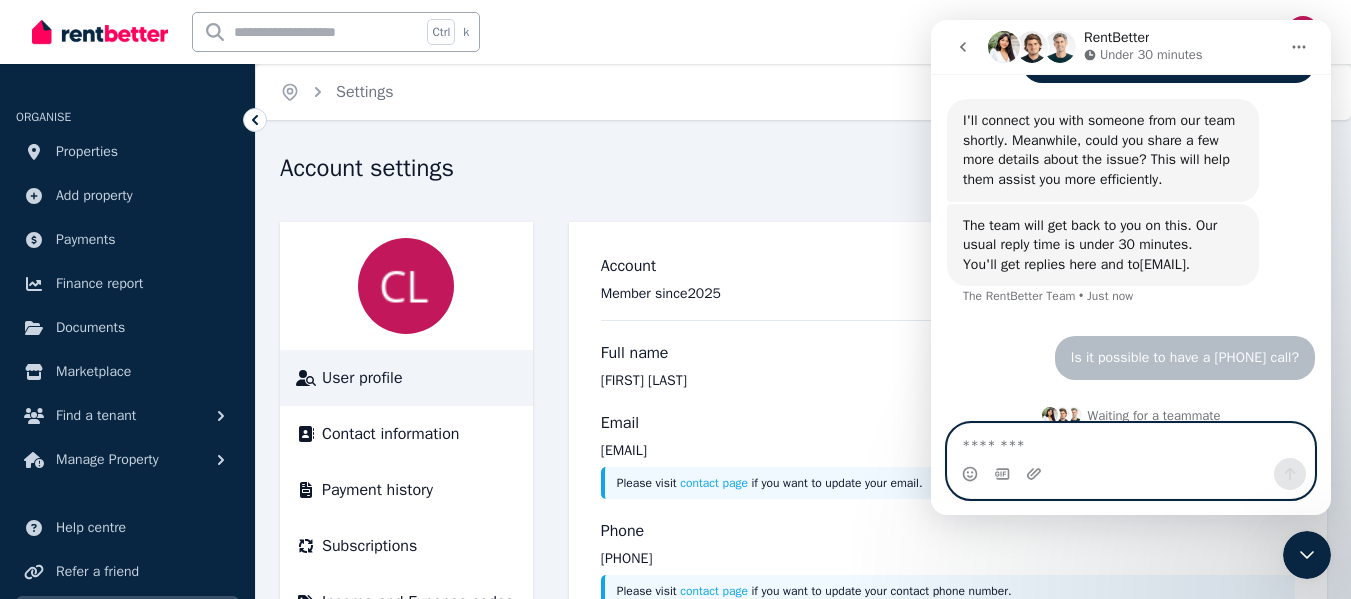 scroll, scrollTop: 679, scrollLeft: 0, axis: vertical 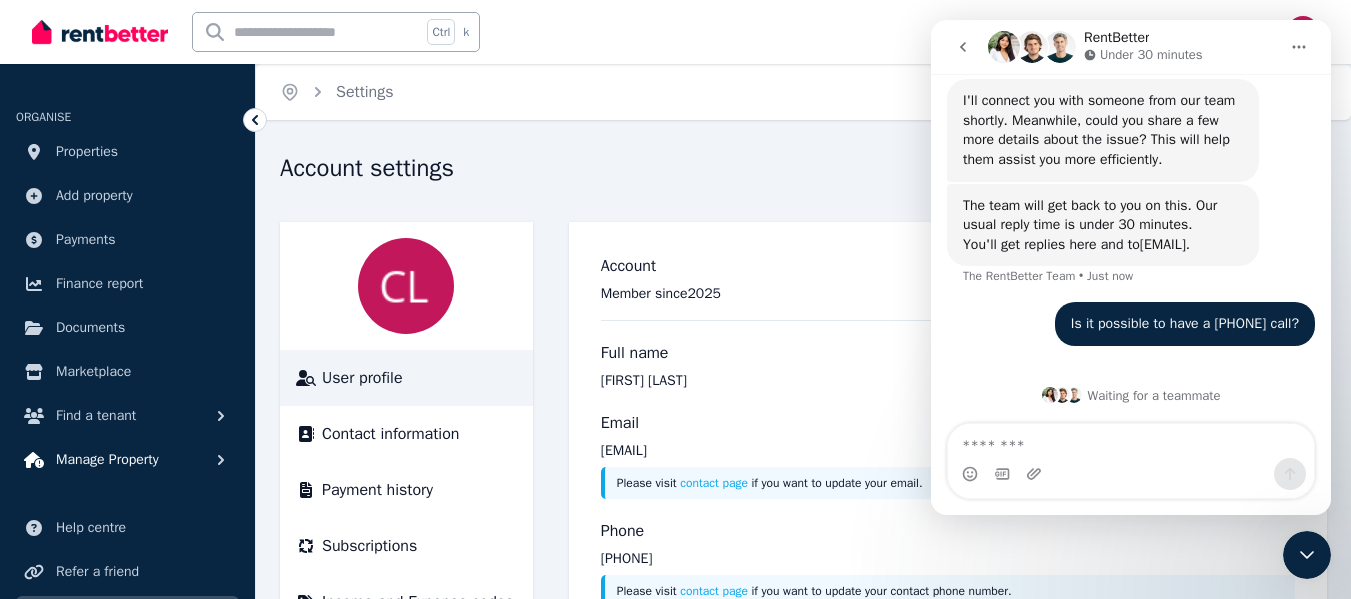 click on "Manage Property" at bounding box center (107, 460) 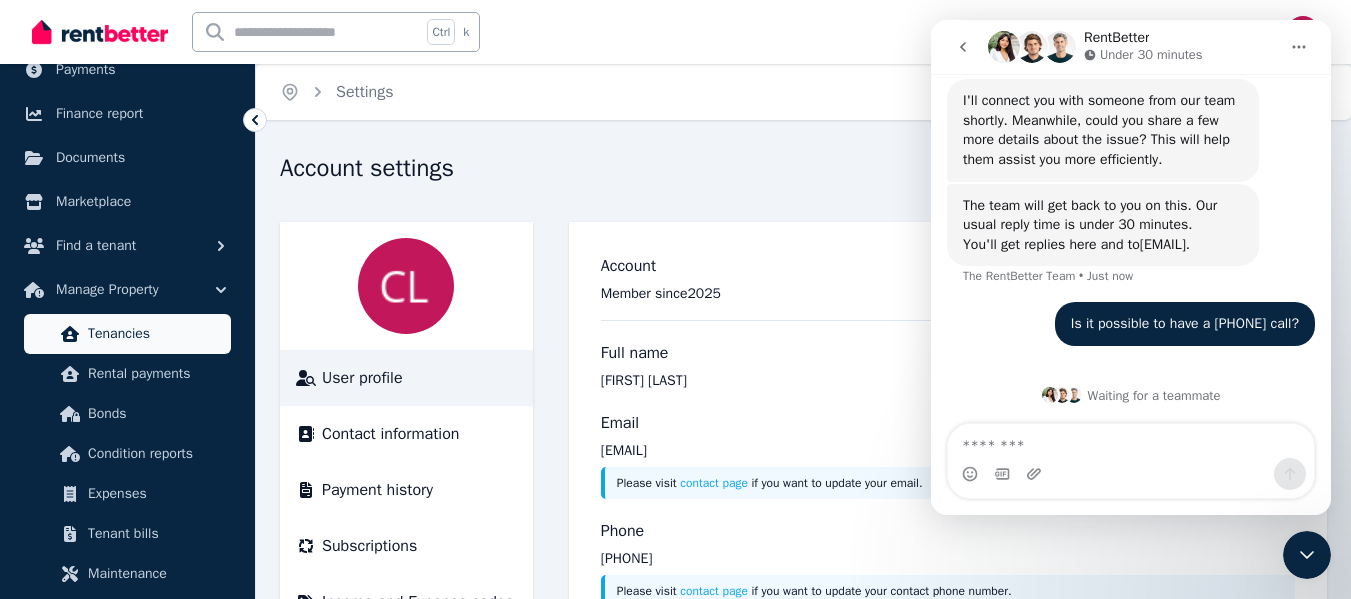 scroll, scrollTop: 0, scrollLeft: 0, axis: both 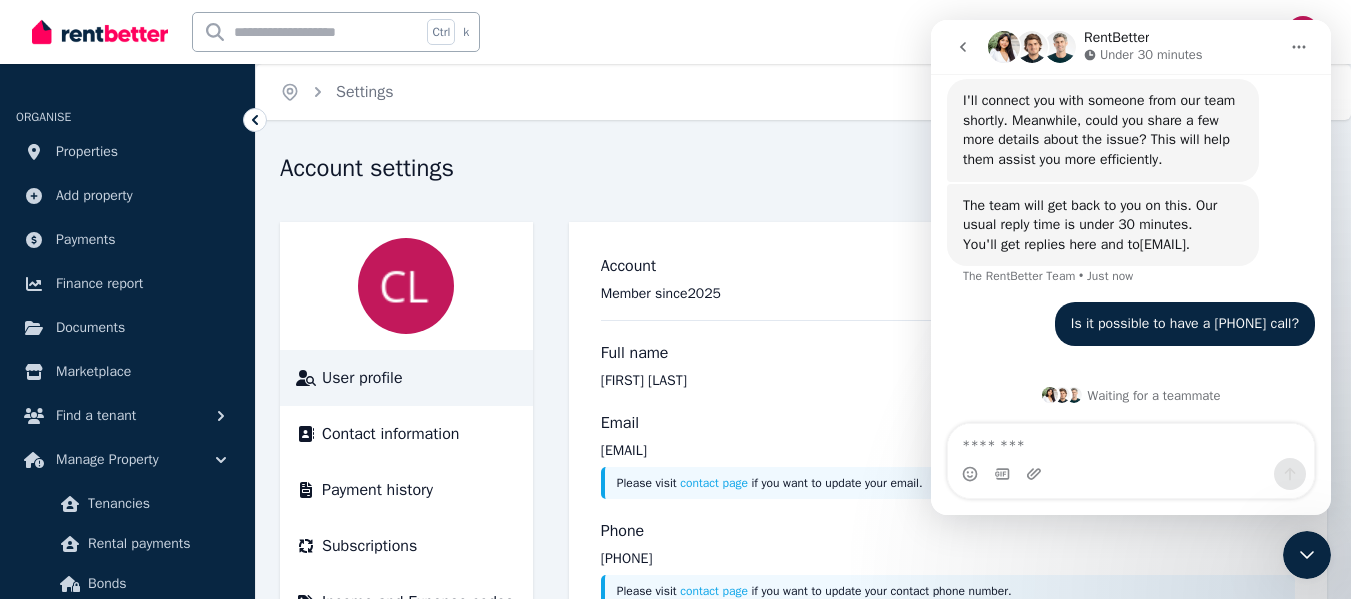 click 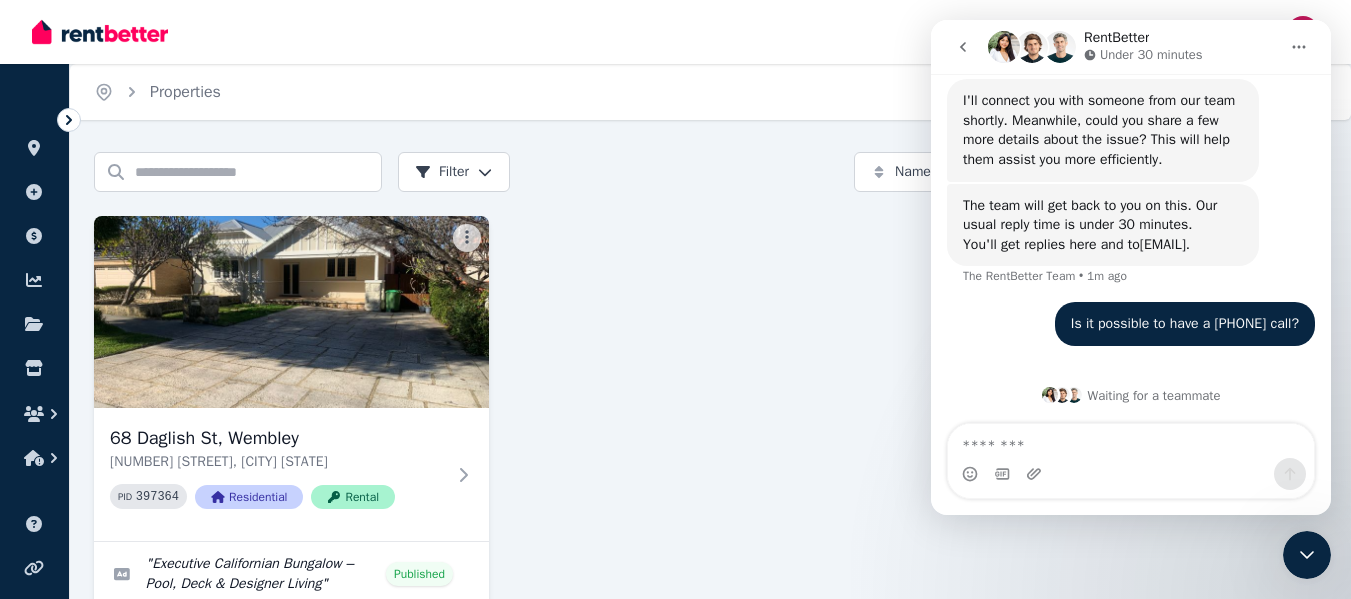click on "RentBetter Under 30 minutes" at bounding box center [1131, 47] 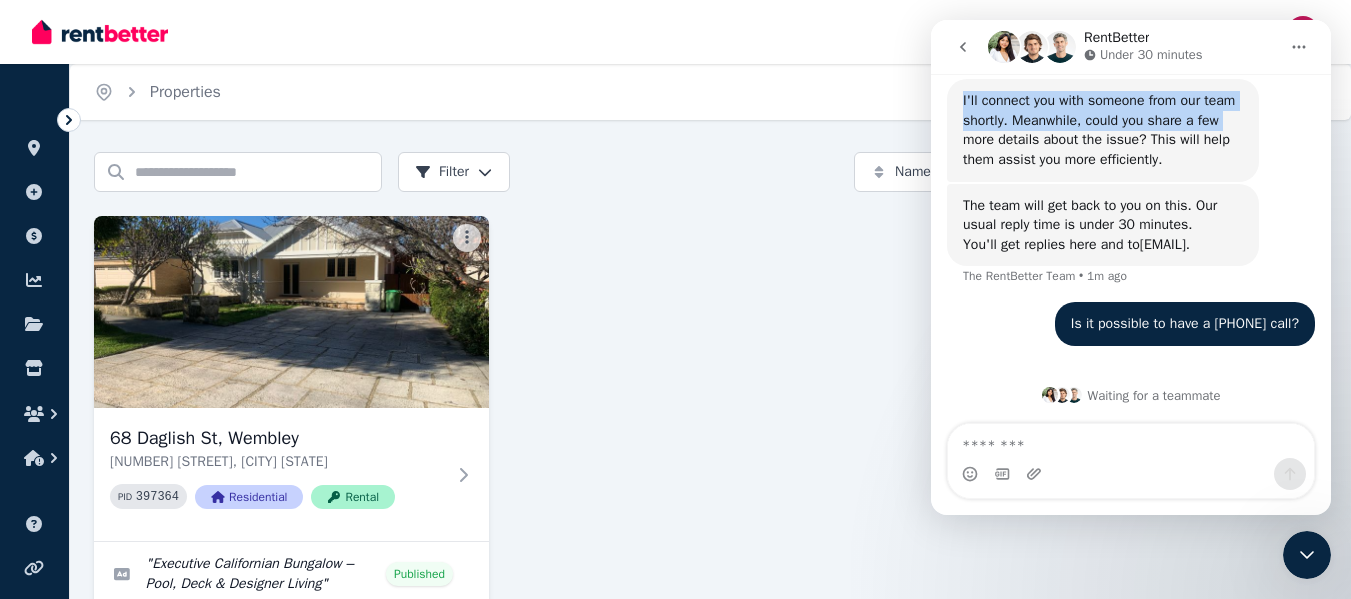 drag, startPoint x: 1221, startPoint y: 38, endPoint x: 1722, endPoint y: 141, distance: 511.47824 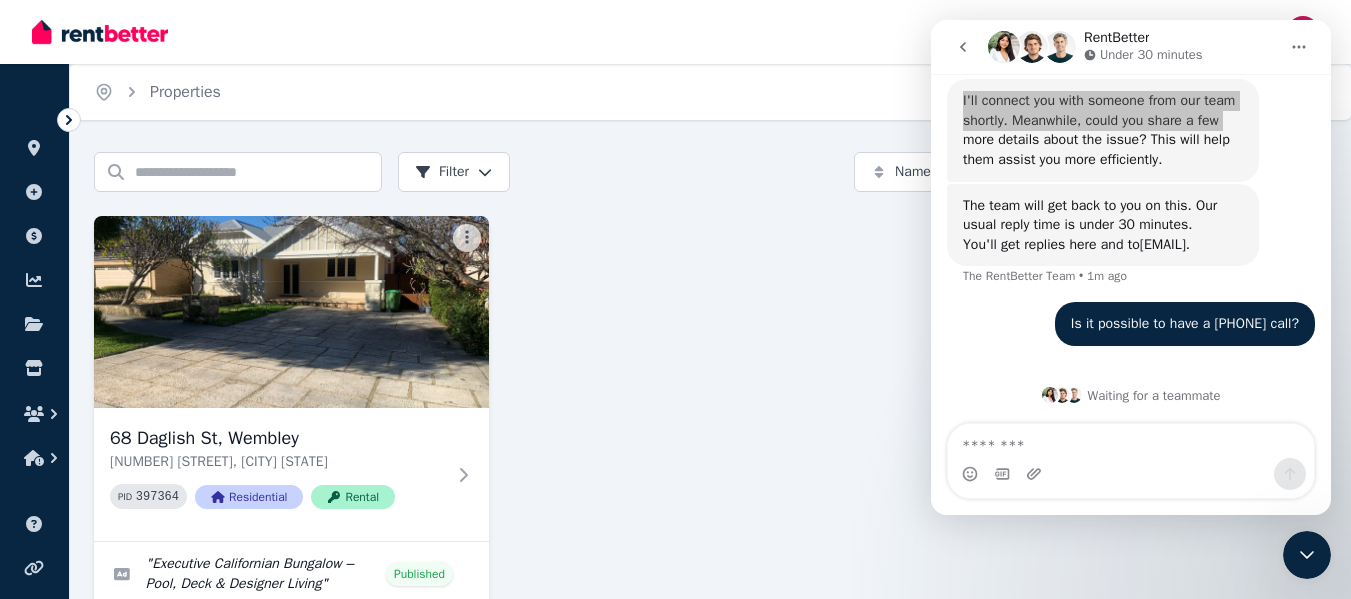 click on "Home Properties Help Search properties Filter Name (A-Z) Add Property [NUMBER] [STREET], [CITY] [STATE] PID 397364 Residential Rental " Executive Californian Bungalow – Pool, Deck & Designer Living " Published $1,950 per week 2 enquiries , 2 new" at bounding box center (675, 299) 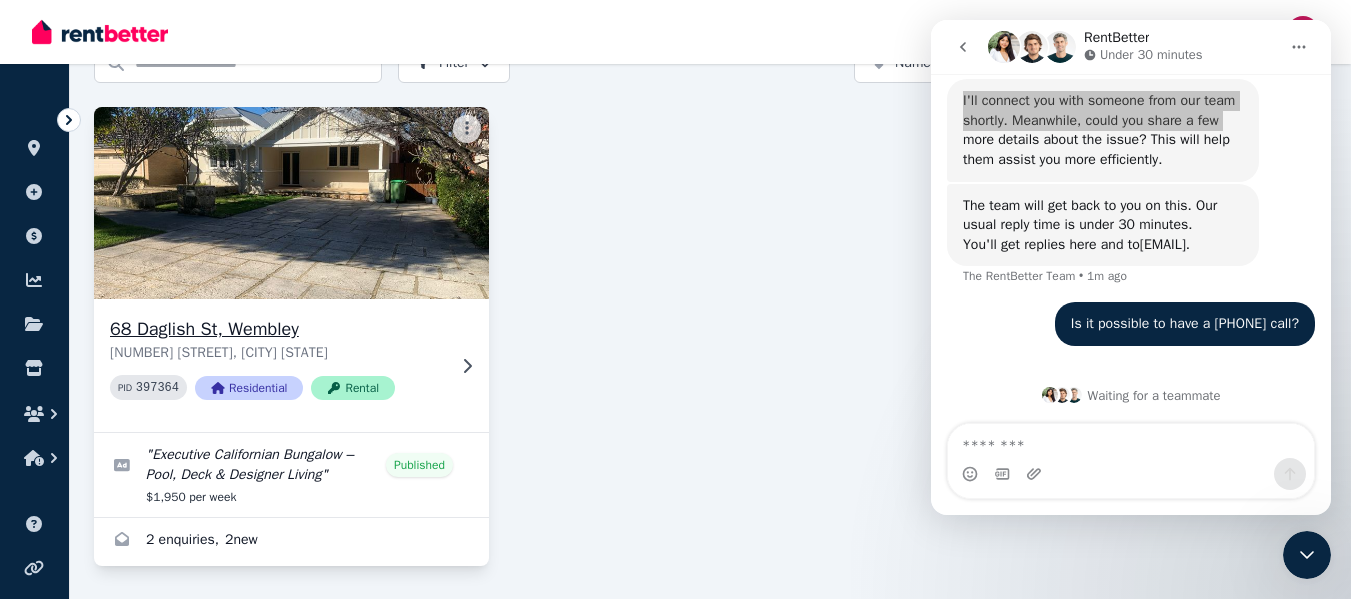 scroll, scrollTop: 112, scrollLeft: 0, axis: vertical 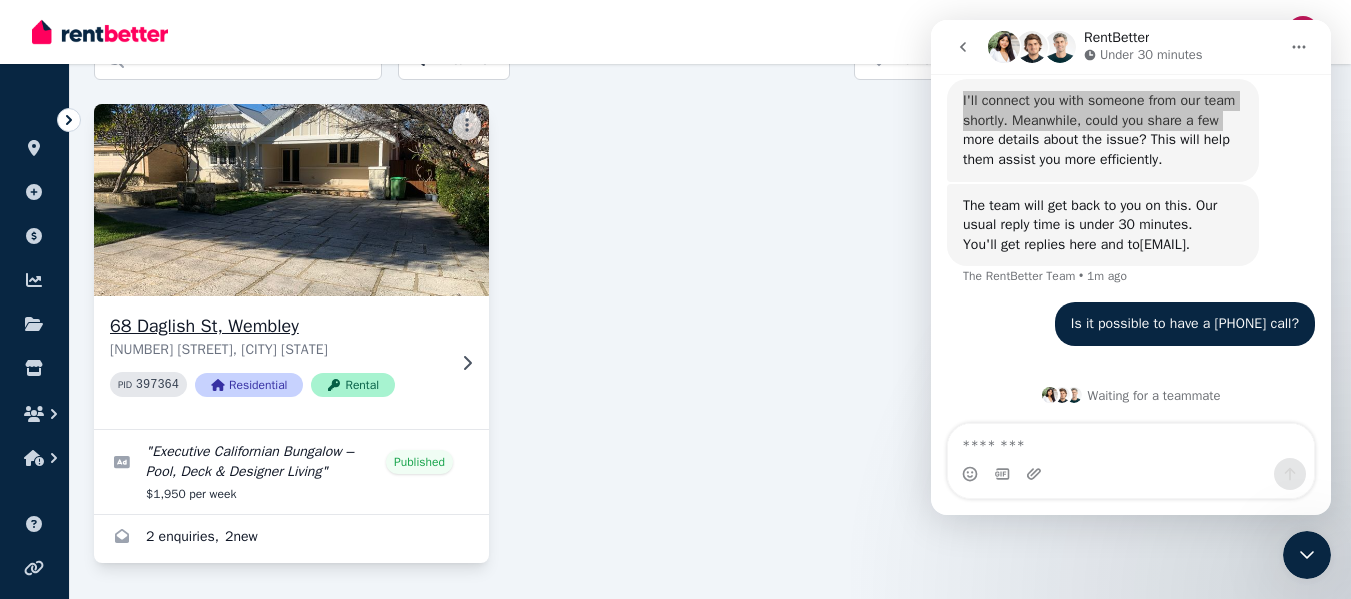 click at bounding box center (291, 200) 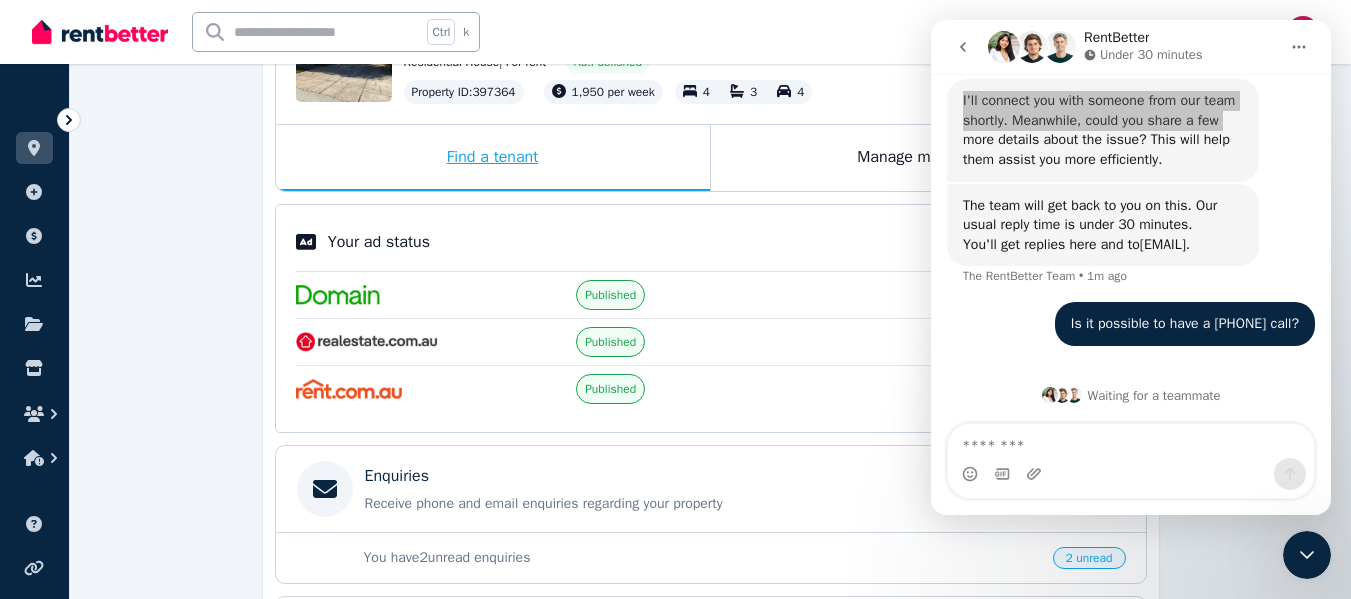 scroll, scrollTop: 300, scrollLeft: 0, axis: vertical 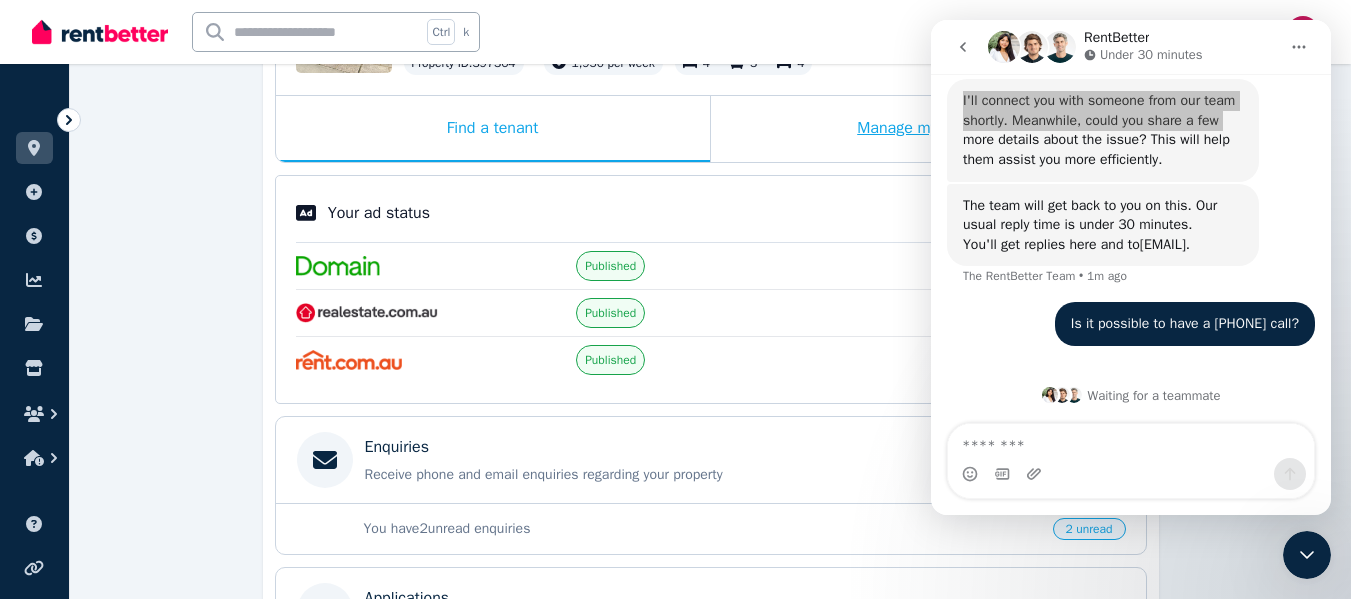 click on "Manage my property" at bounding box center (928, 129) 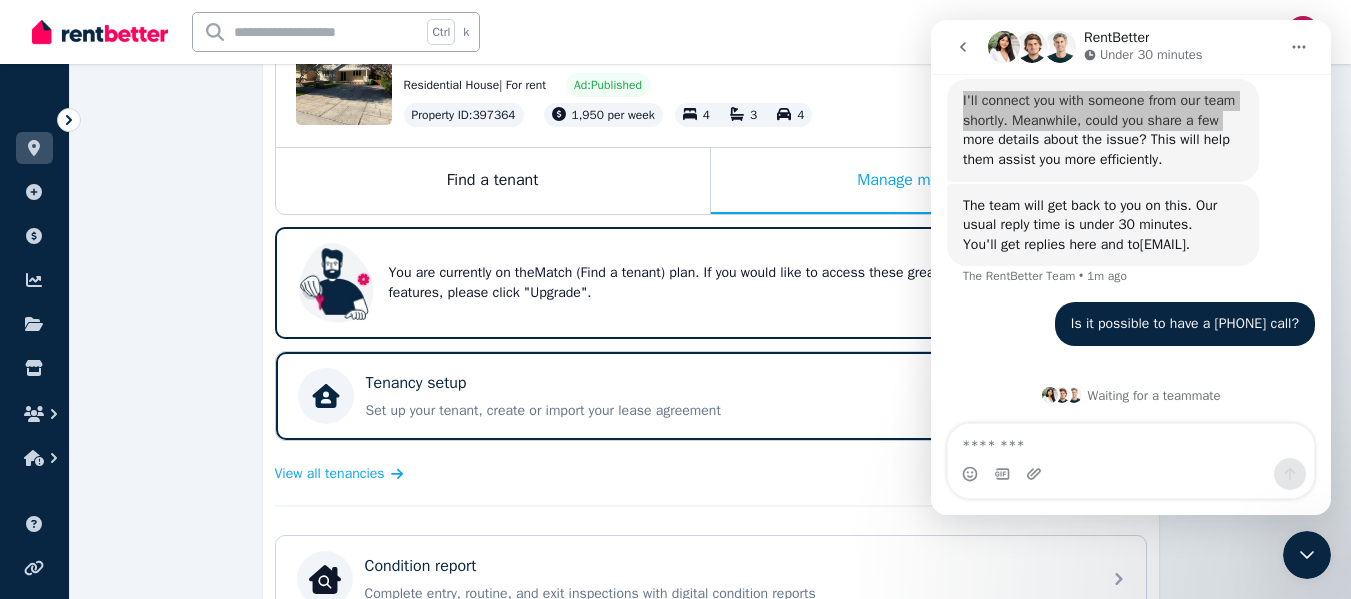 scroll, scrollTop: 100, scrollLeft: 0, axis: vertical 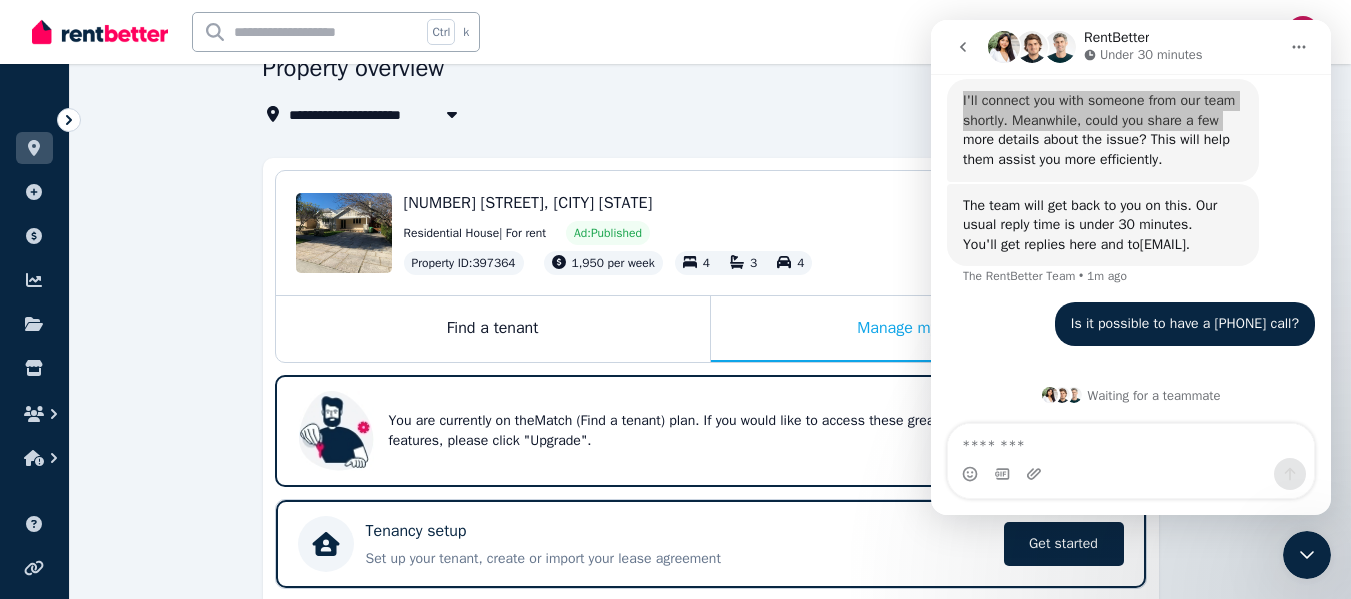 click on "1,950 per week" at bounding box center (613, 263) 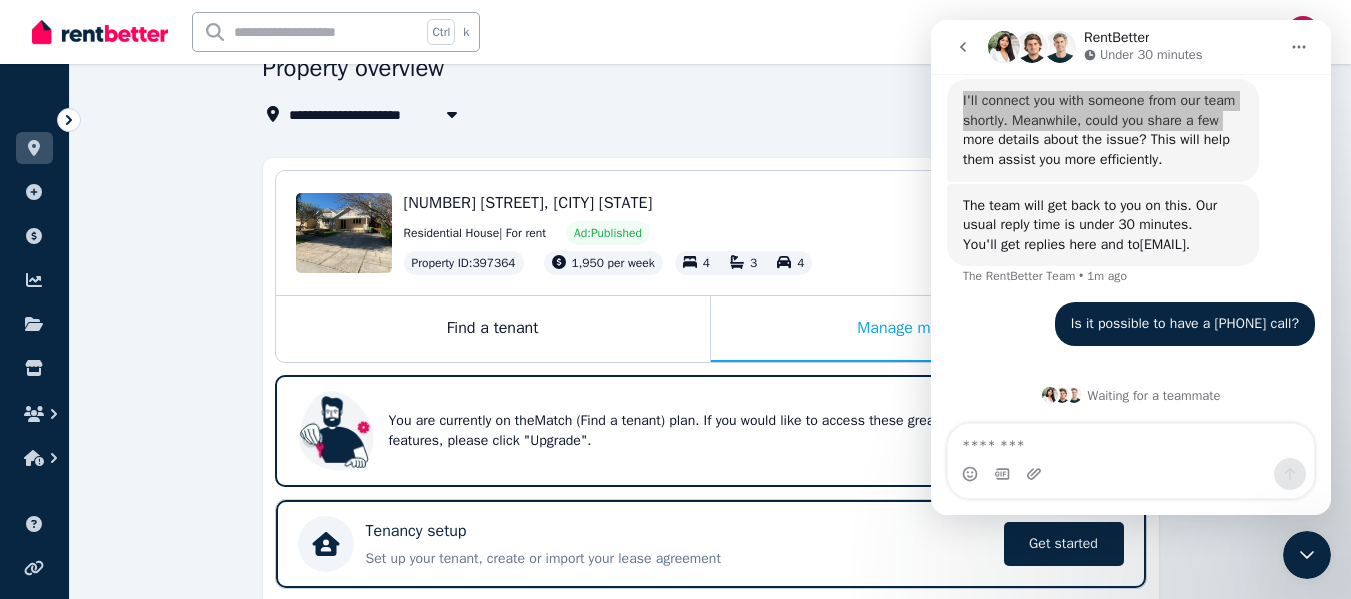 click on "1,950 per week" at bounding box center (603, 263) 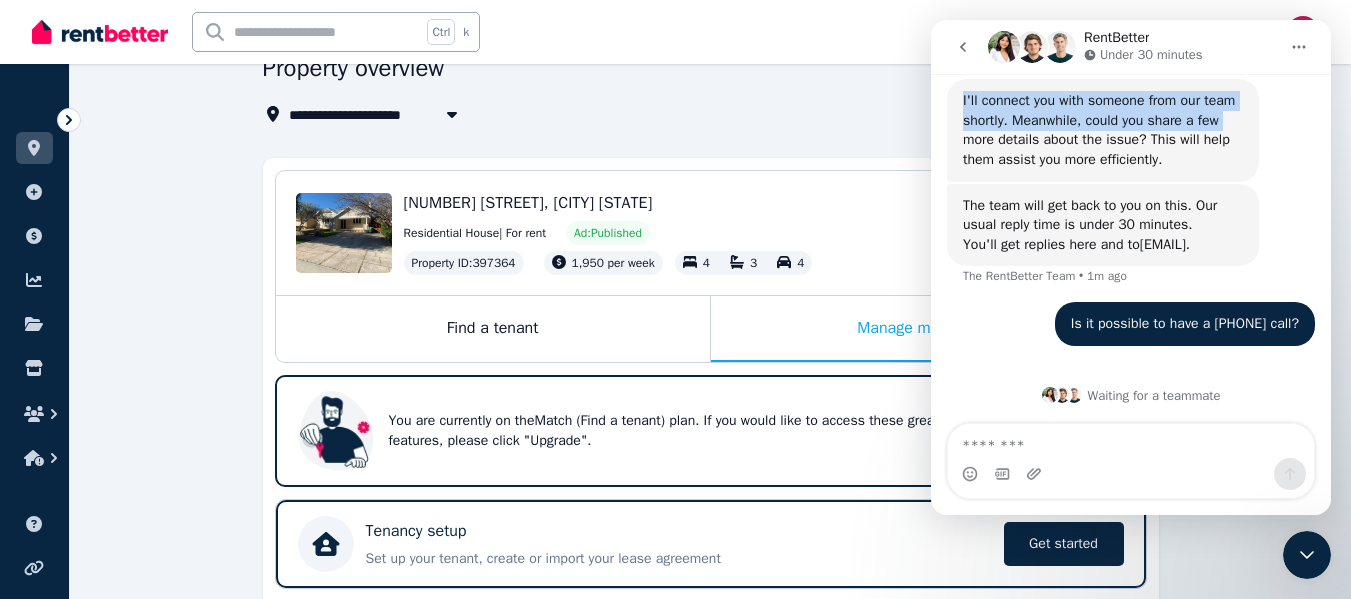 click 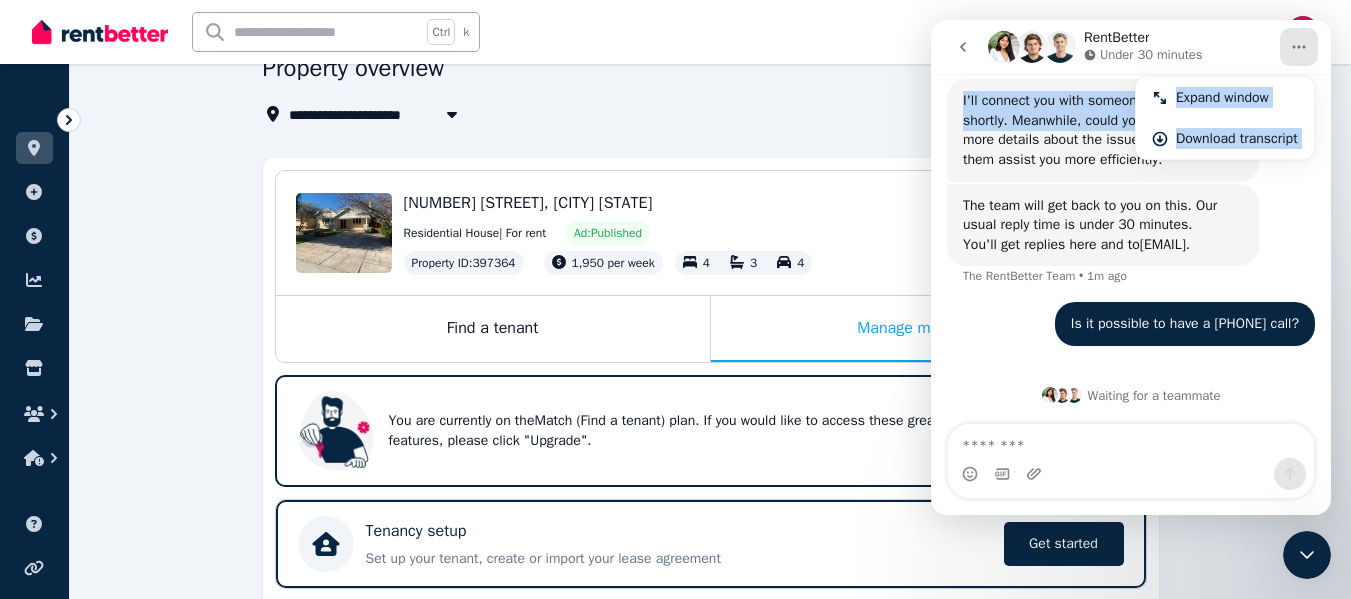 click on "RentBetter Under 30 minutes" at bounding box center [1133, 47] 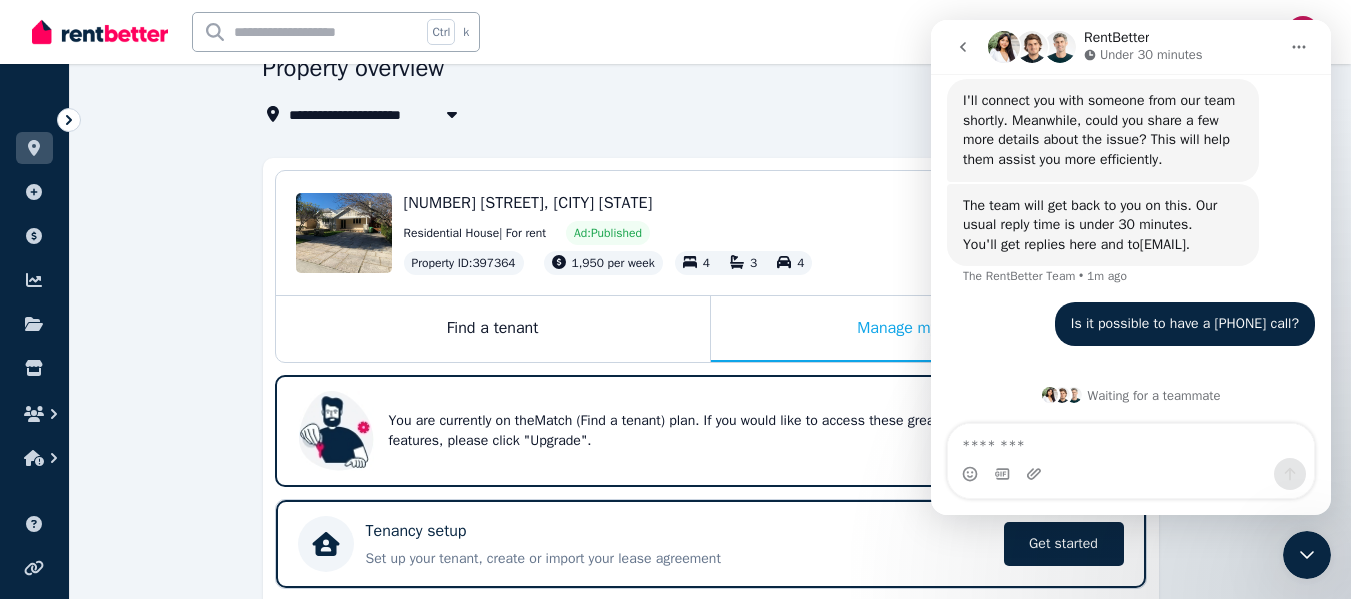 drag, startPoint x: 1215, startPoint y: 32, endPoint x: 1226, endPoint y: 52, distance: 22.825424 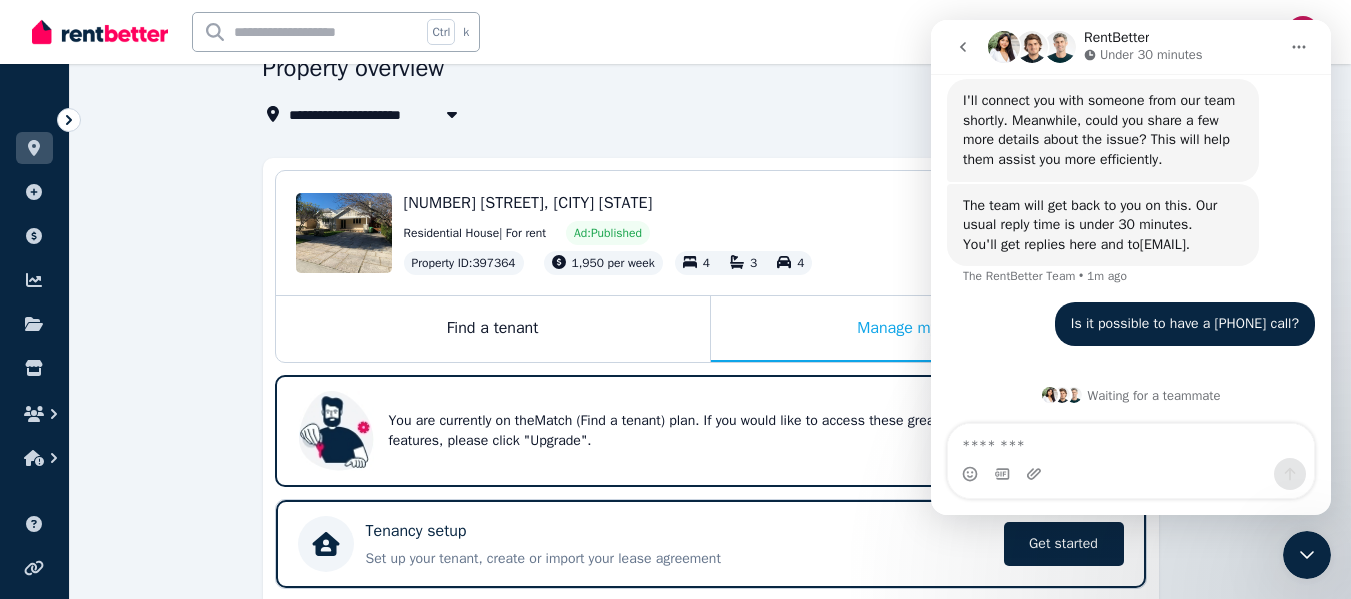 click 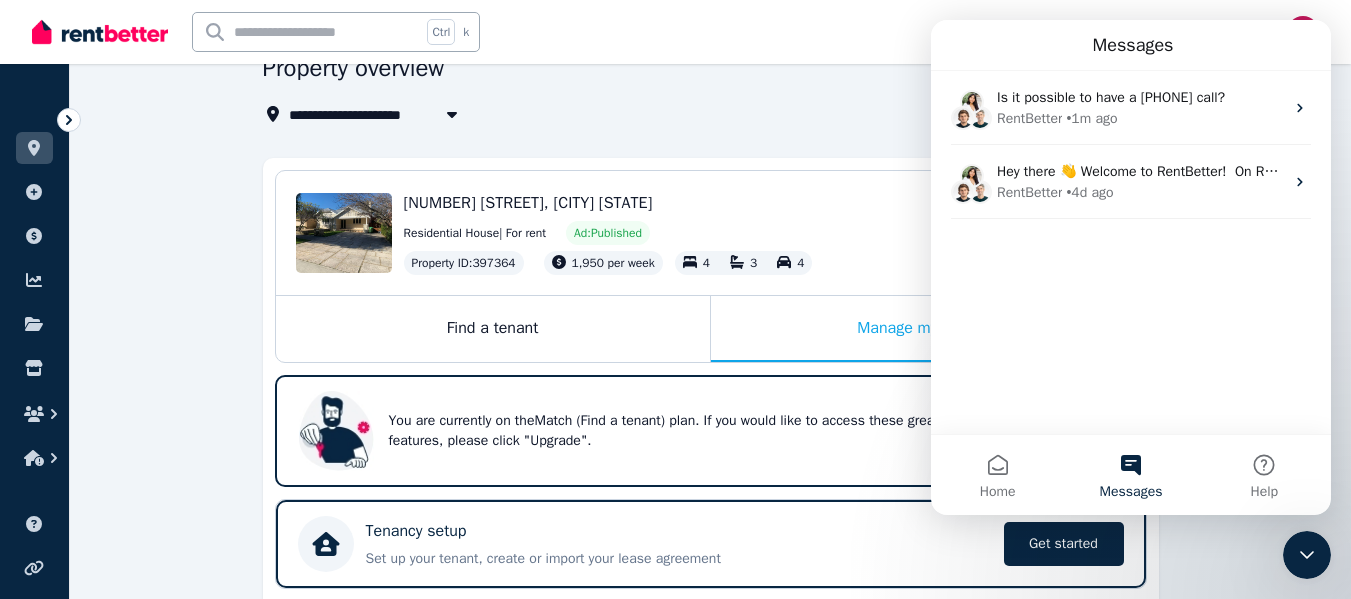 scroll, scrollTop: 0, scrollLeft: 0, axis: both 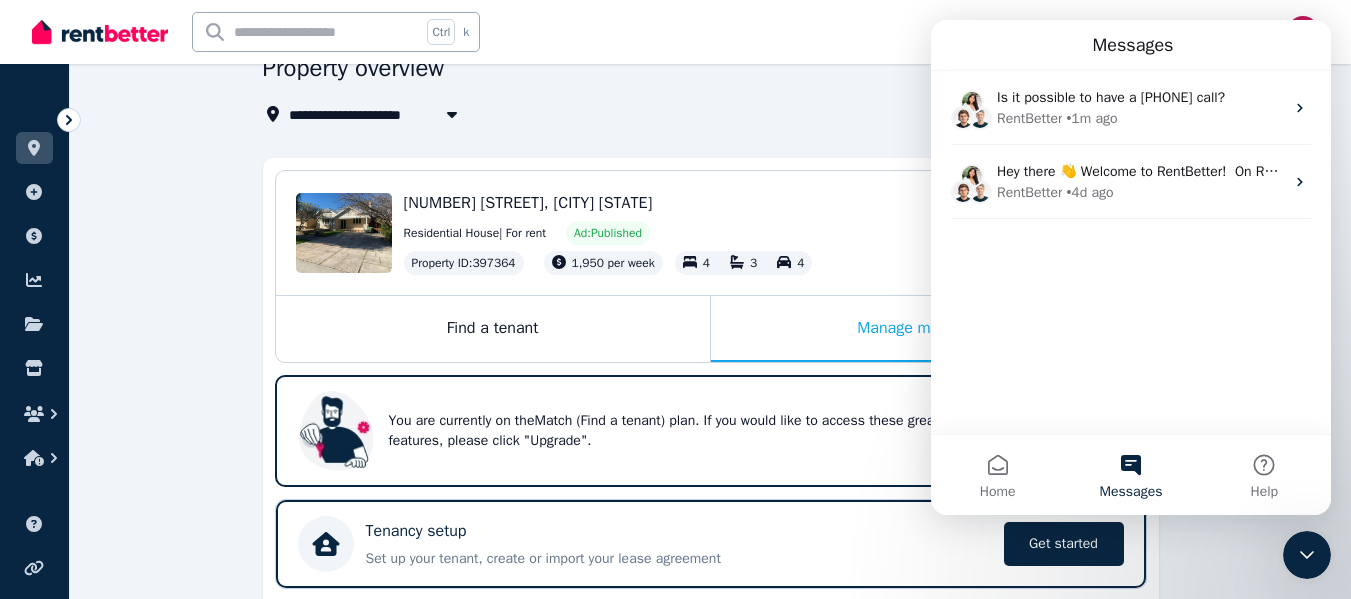 click on "**********" at bounding box center [710, 705] 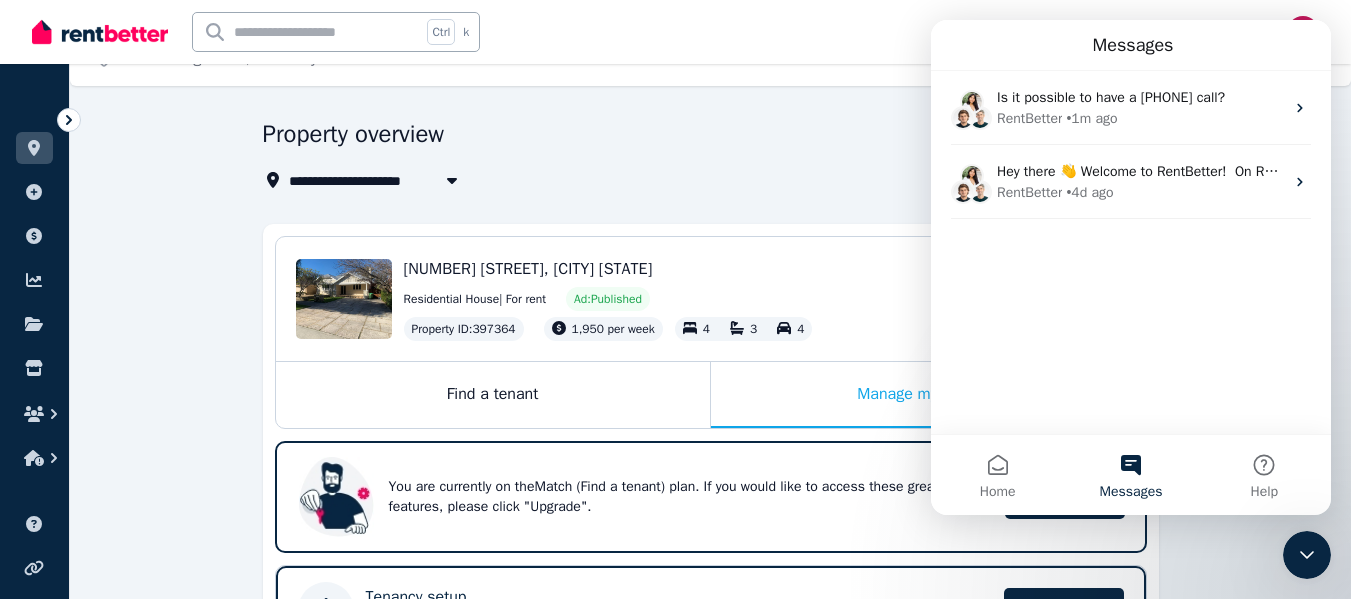 scroll, scrollTop: 0, scrollLeft: 0, axis: both 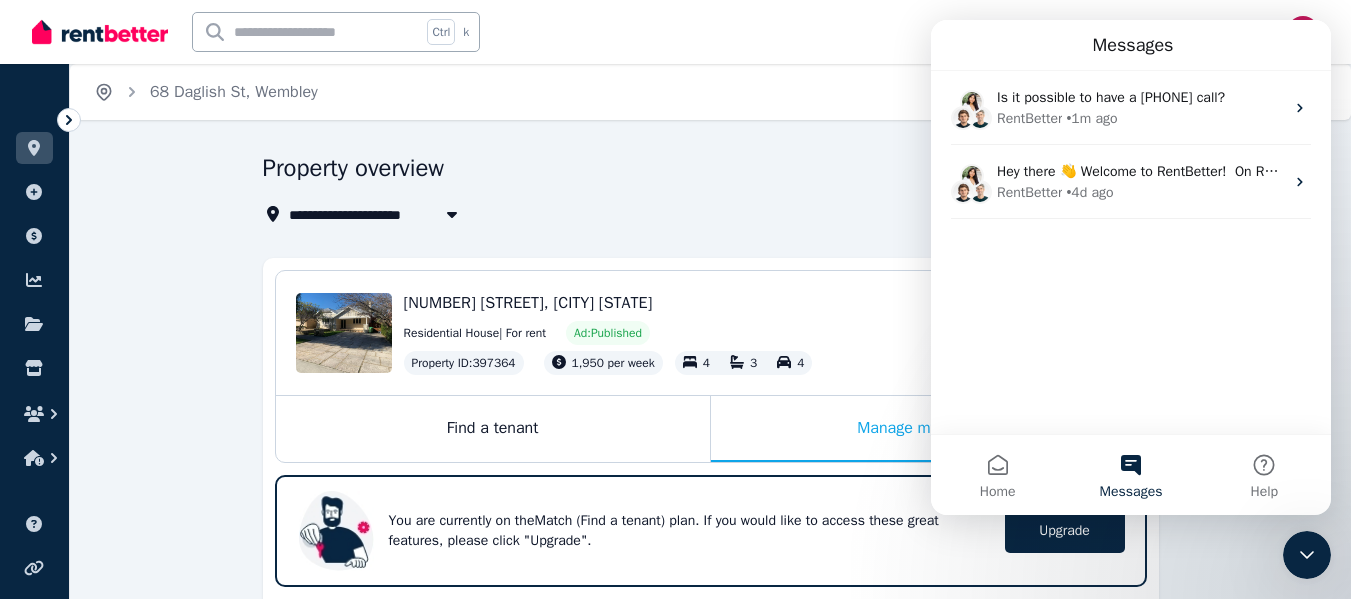 click 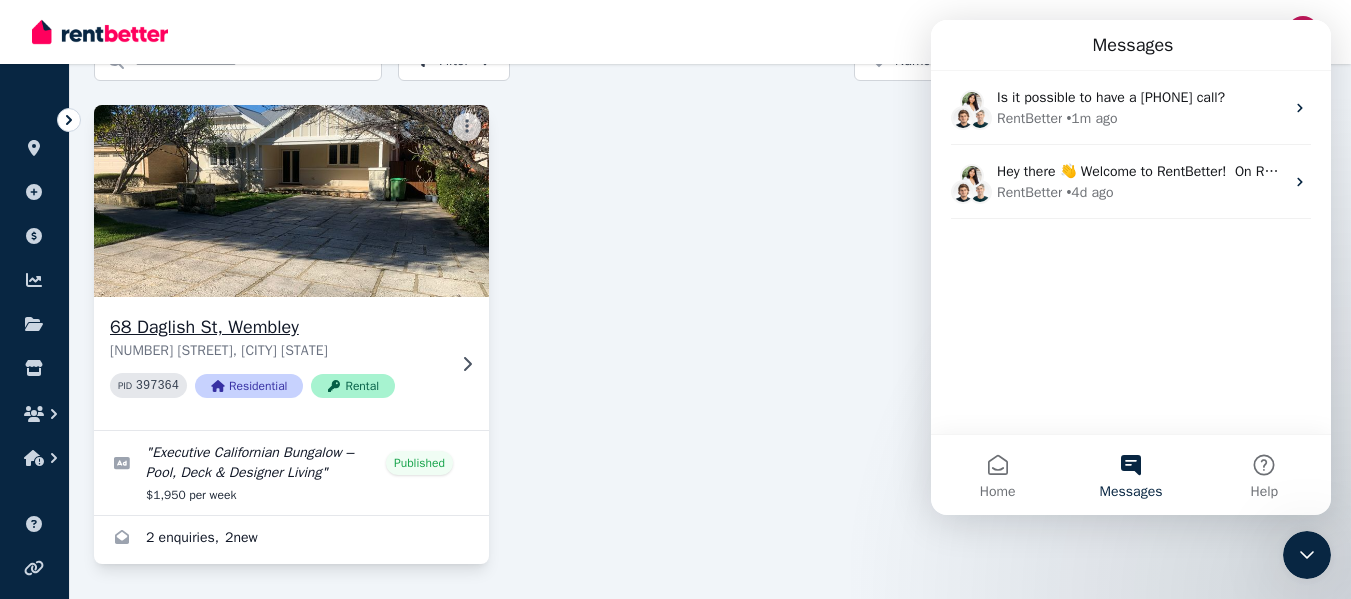 scroll, scrollTop: 112, scrollLeft: 0, axis: vertical 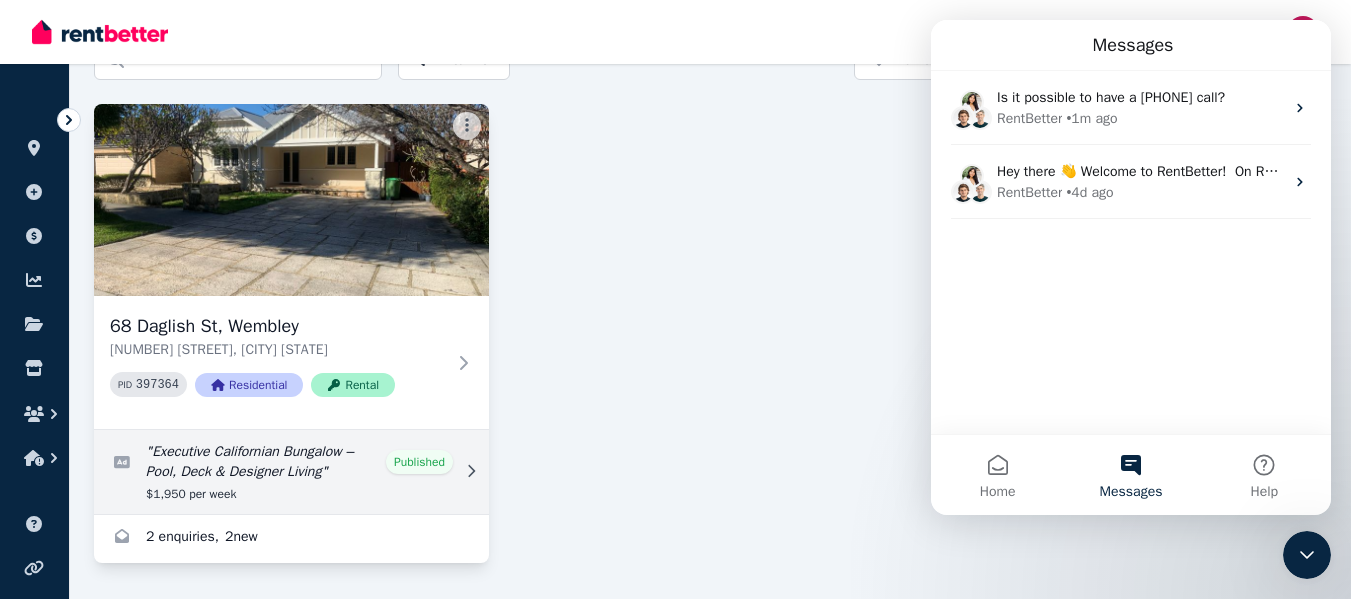 click 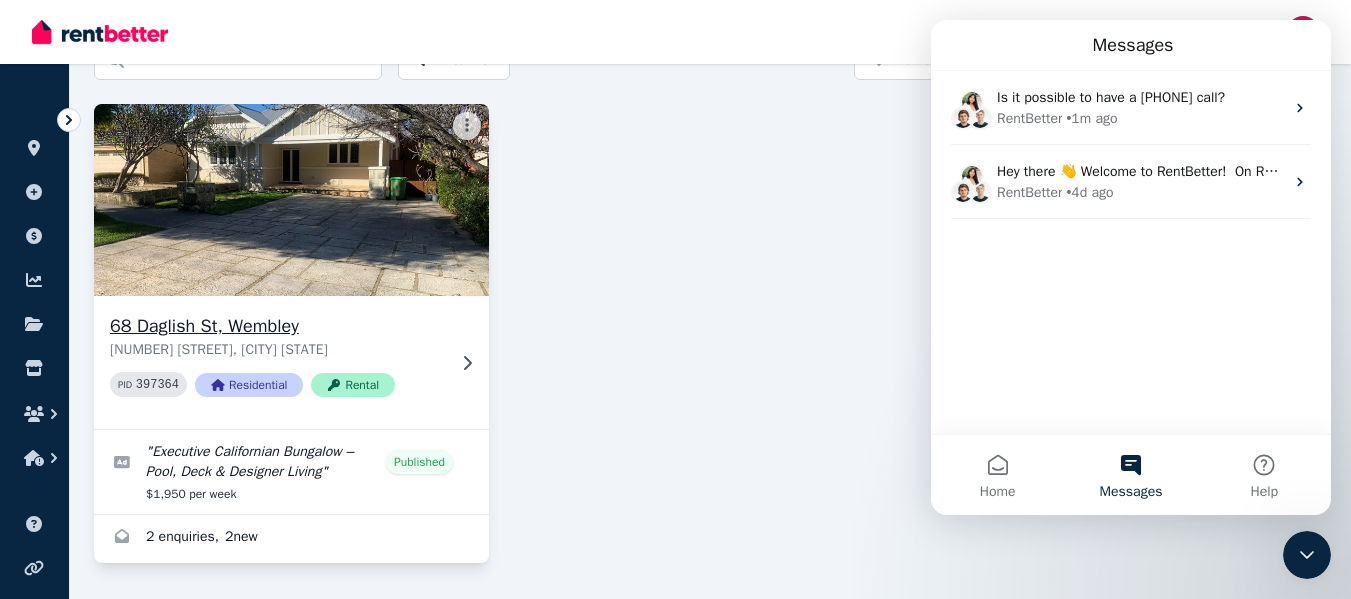 click 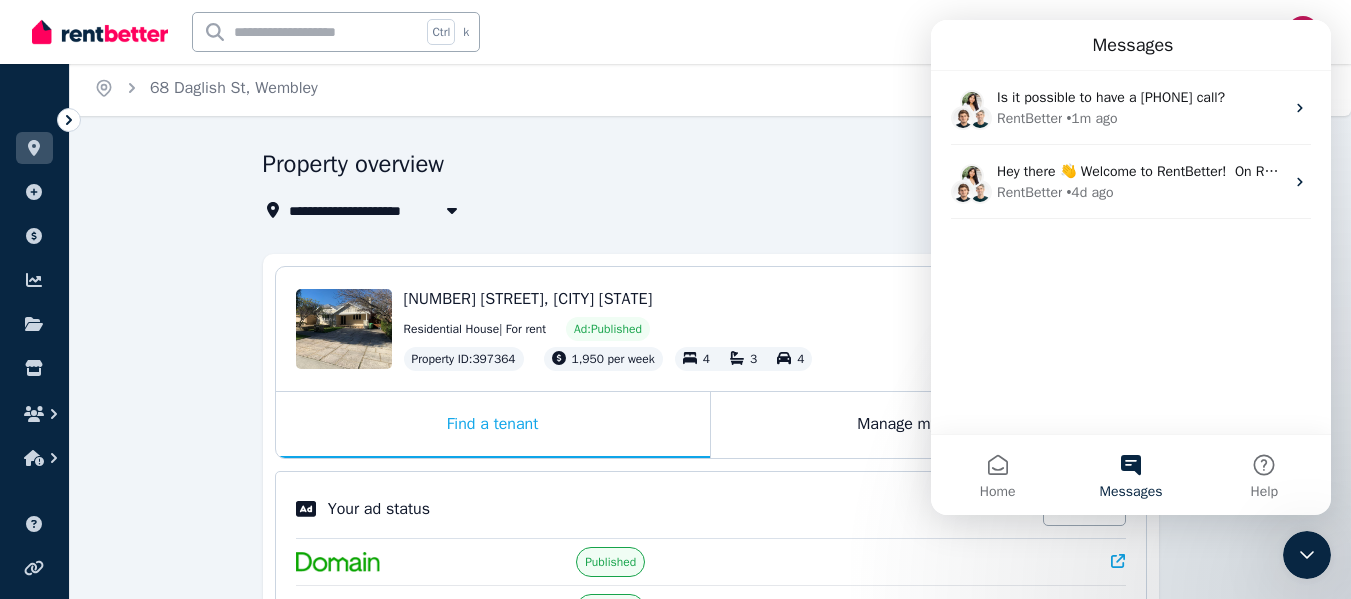 scroll, scrollTop: 0, scrollLeft: 0, axis: both 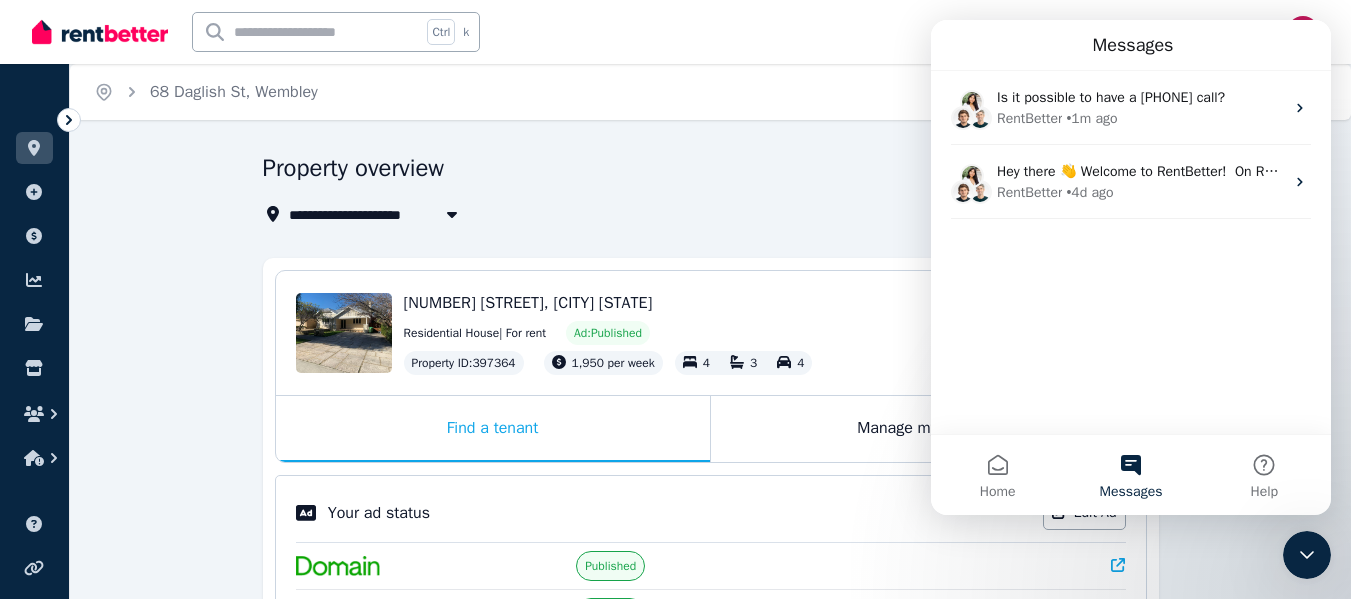 click 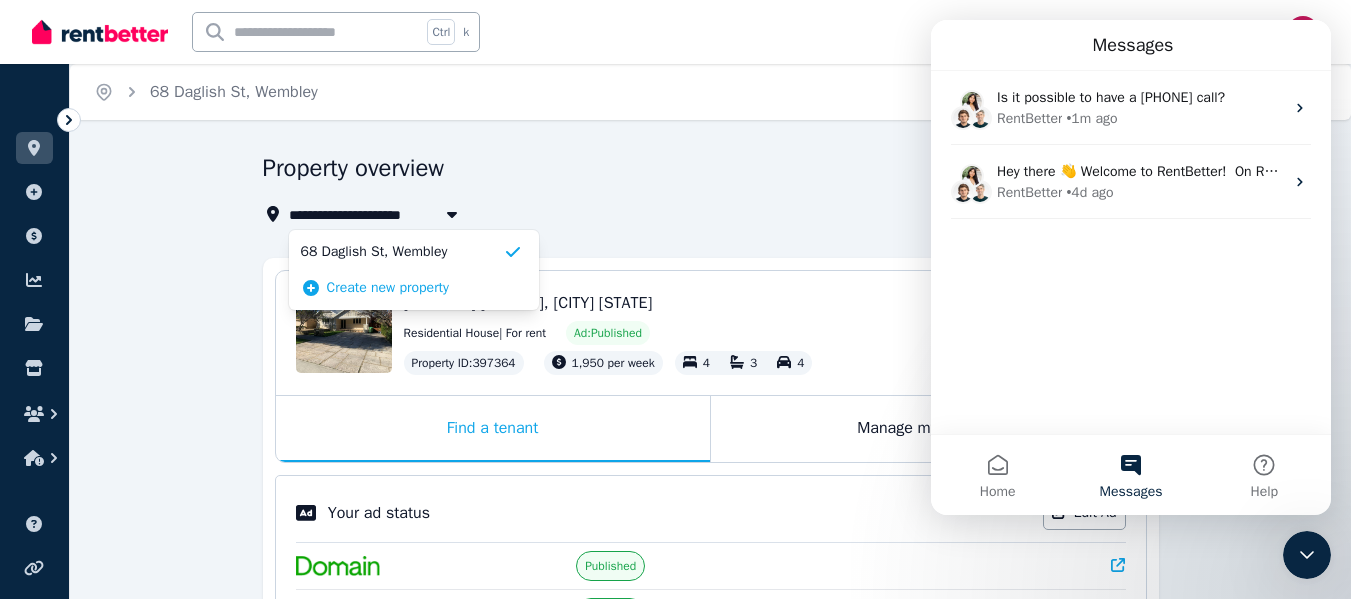 click on "**********" at bounding box center (705, 189) 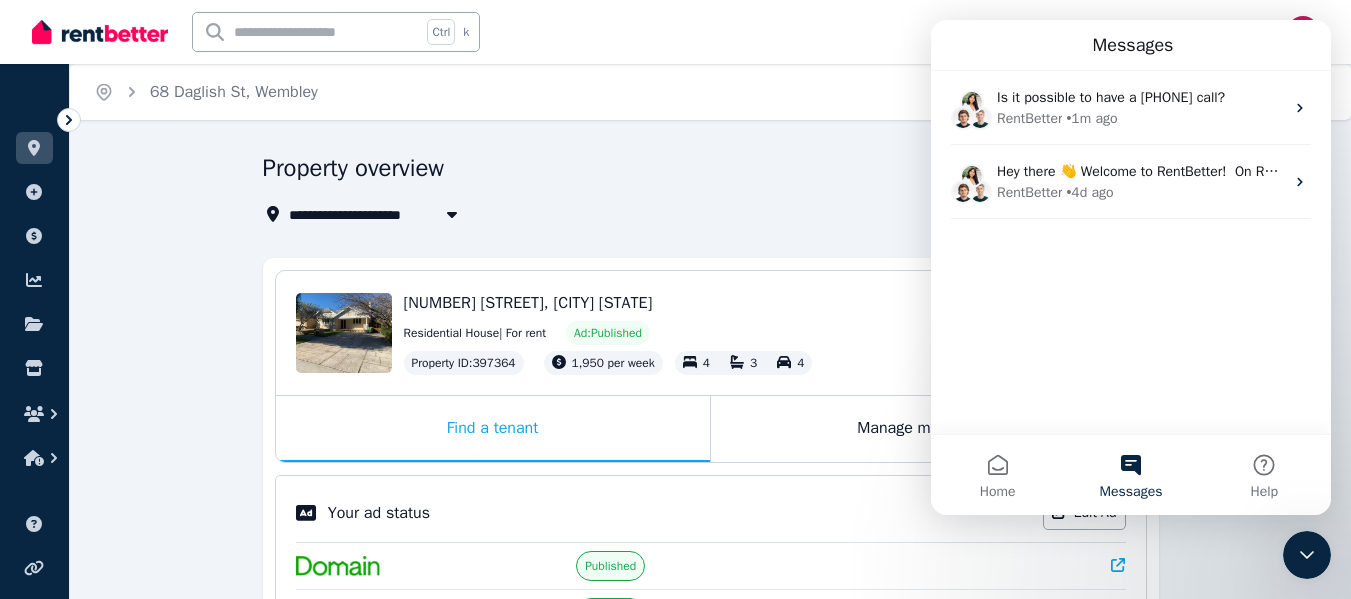 click on "Ctrl k 2 Inbox" at bounding box center [641, 32] 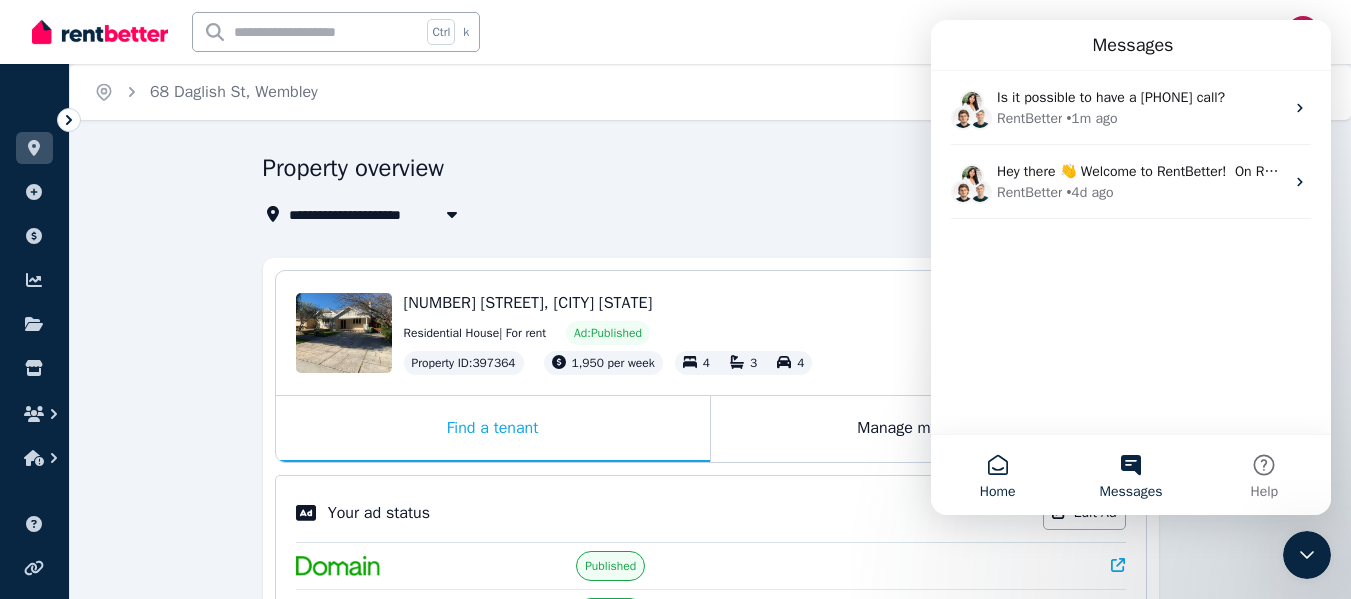 click on "Home" at bounding box center (997, 475) 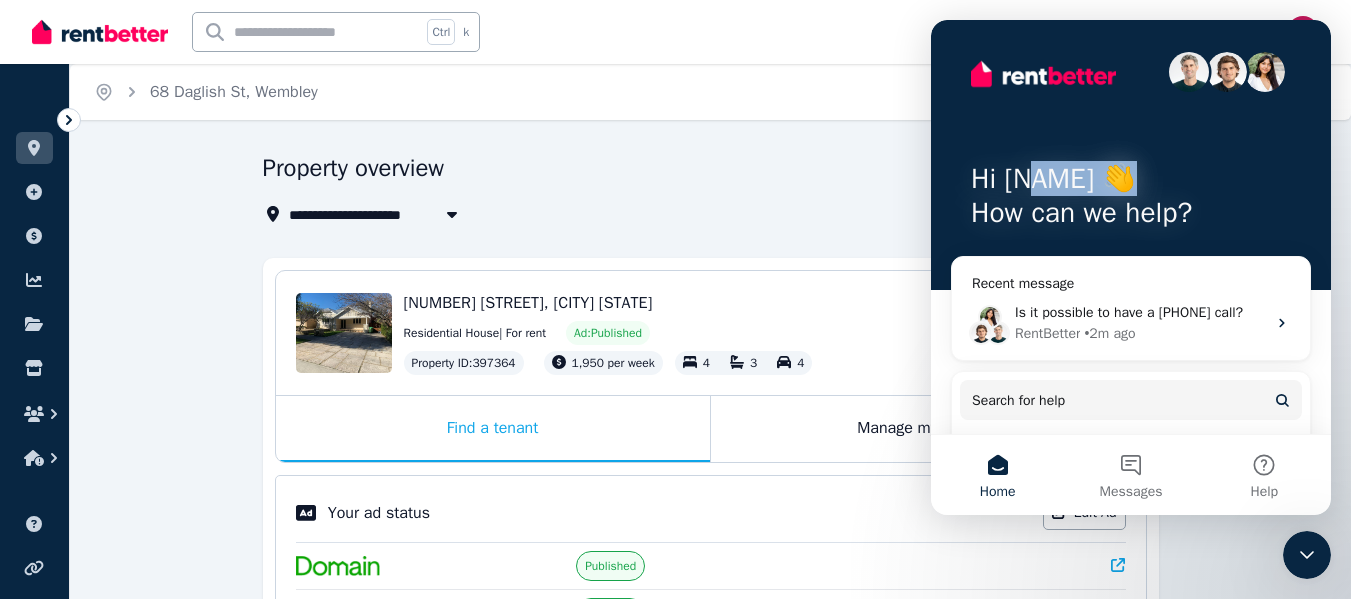 drag, startPoint x: 1286, startPoint y: 166, endPoint x: 1031, endPoint y: 177, distance: 255.23715 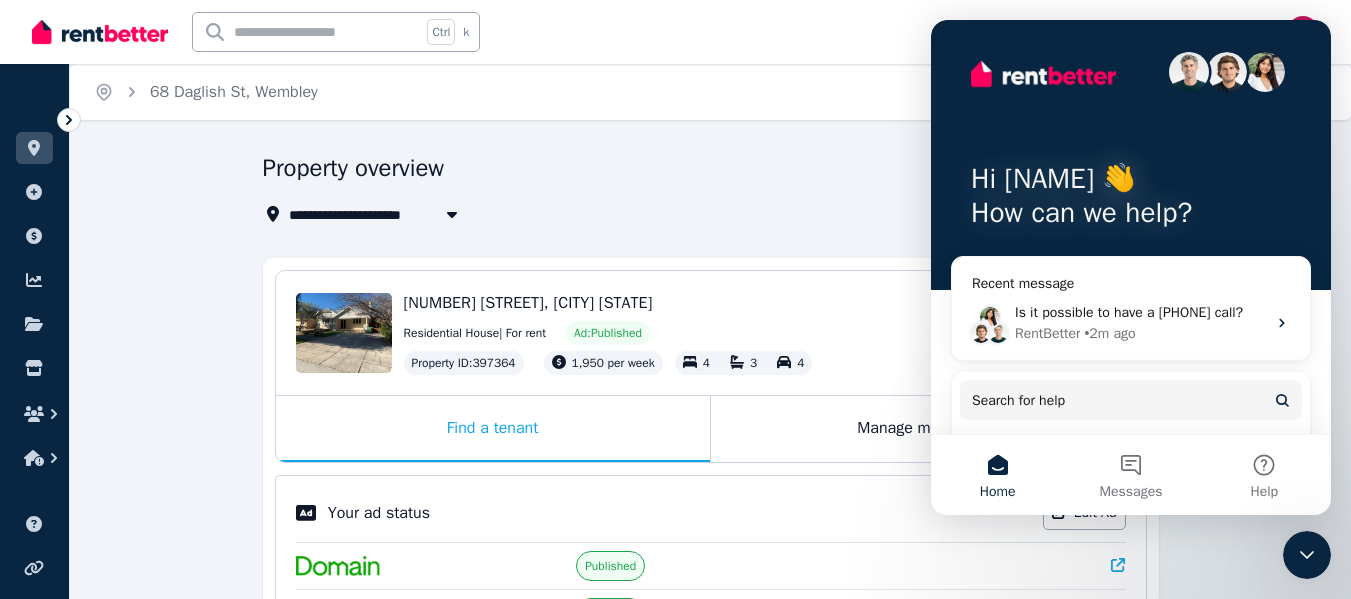 scroll, scrollTop: 3, scrollLeft: 0, axis: vertical 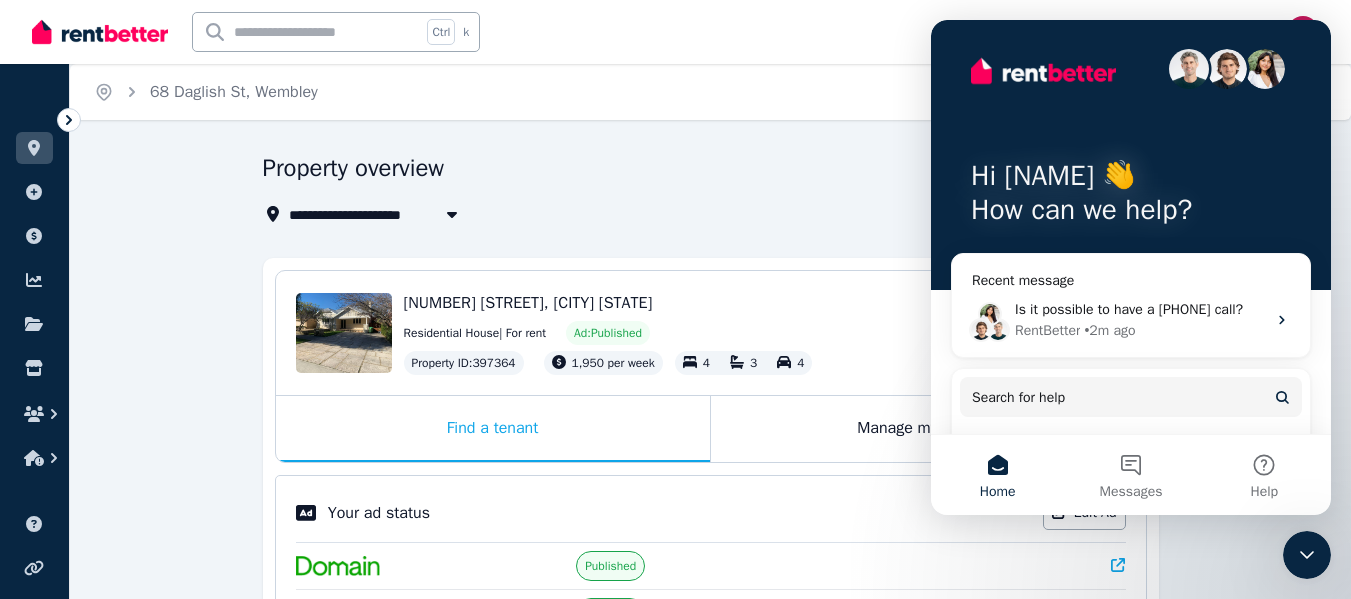 click on "Open user menu" at bounding box center (1297, 32) 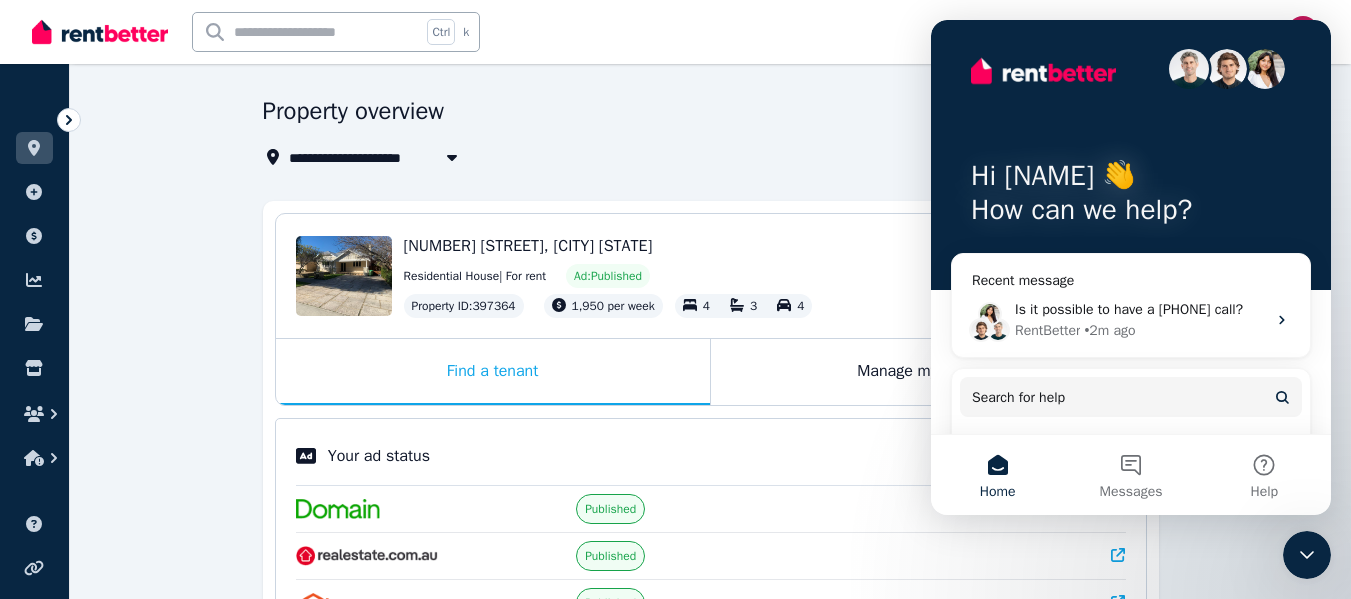 scroll, scrollTop: 0, scrollLeft: 0, axis: both 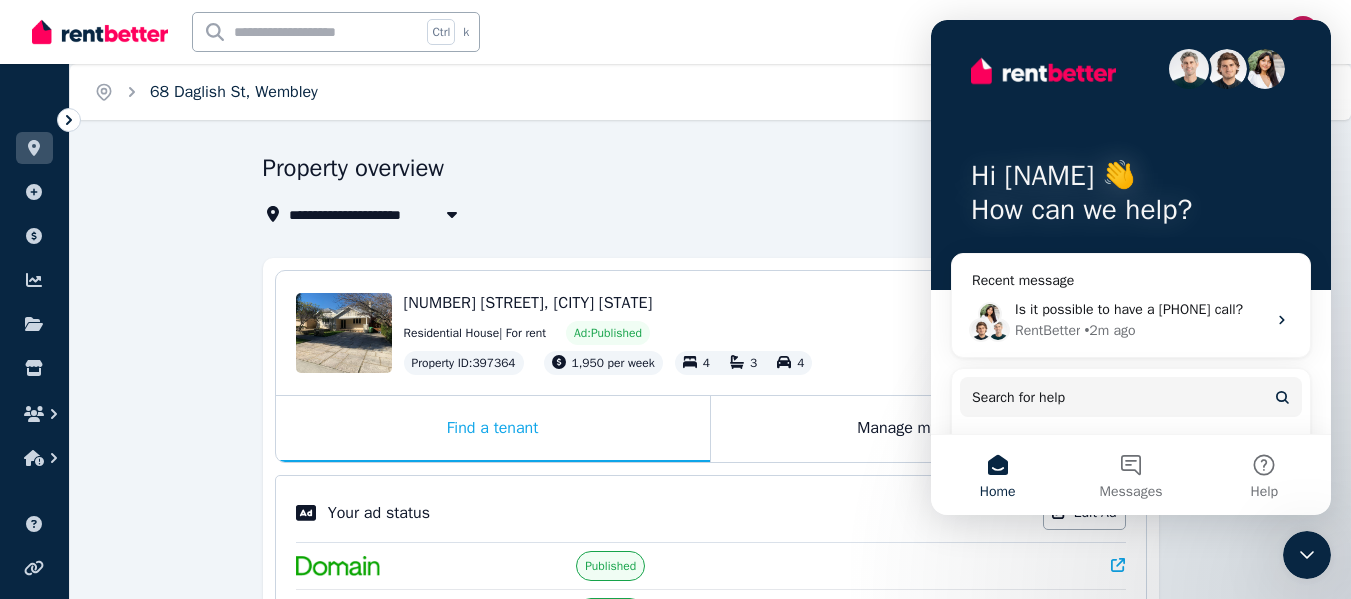 click on "68 Daglish St, Wembley" at bounding box center [234, 92] 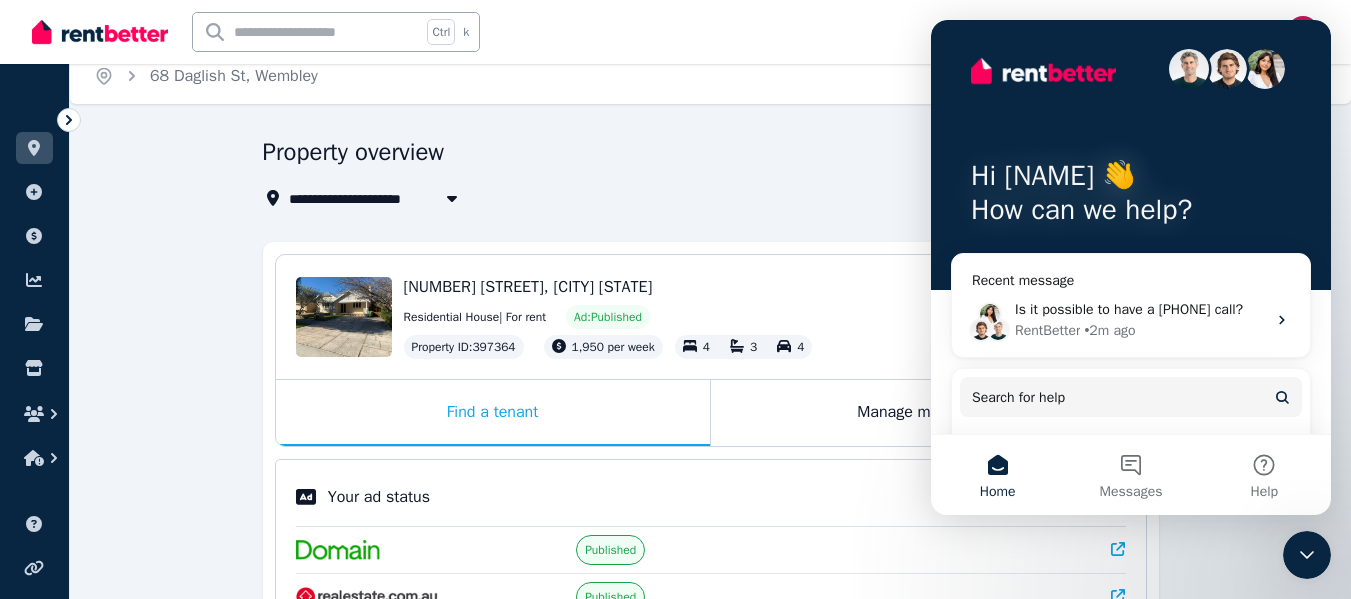 scroll, scrollTop: 0, scrollLeft: 0, axis: both 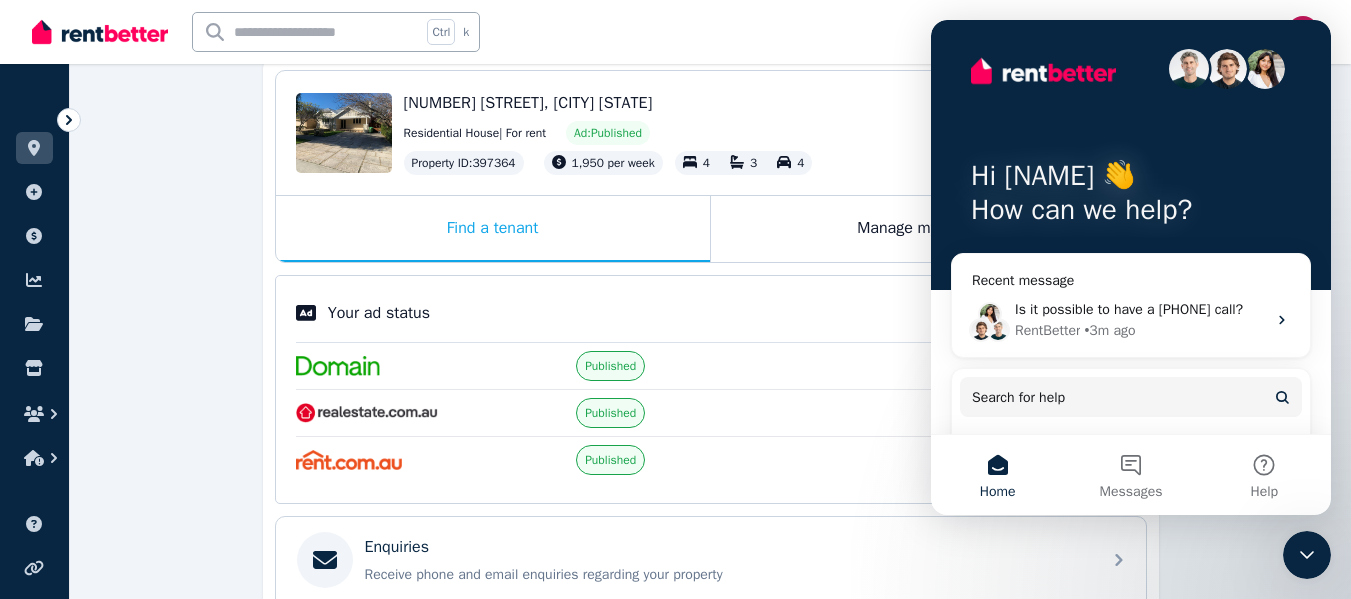 click on "Your ad status Edit Ad" at bounding box center (711, 313) 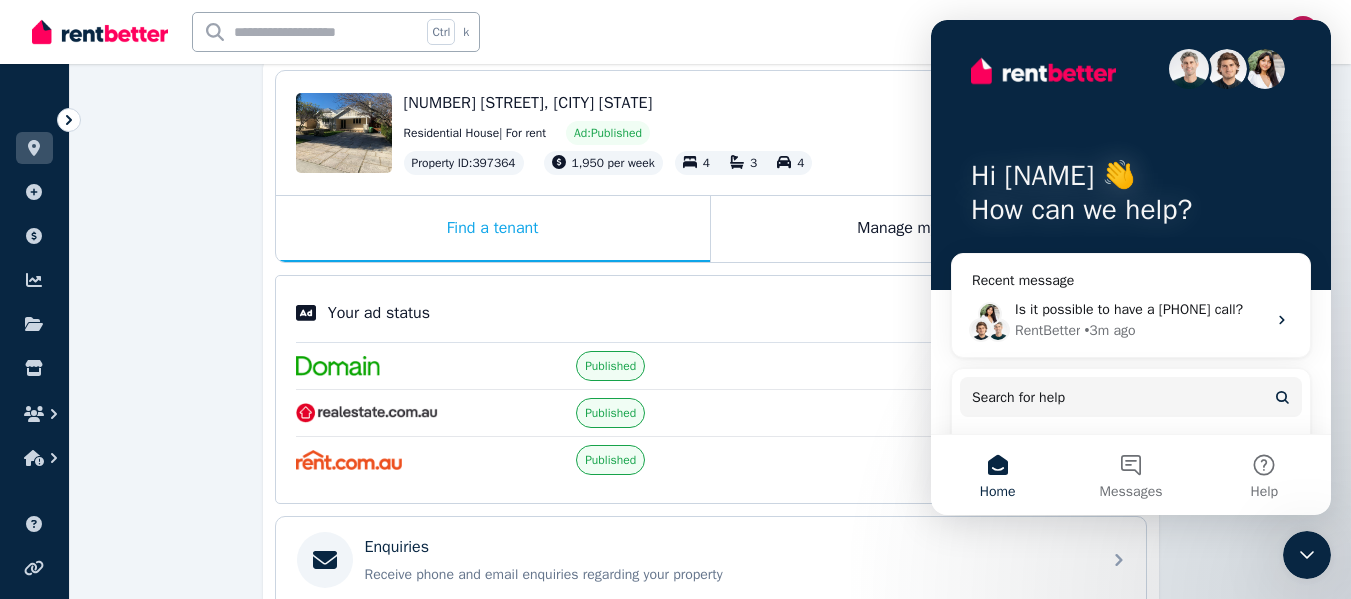 click on "Your ad status" at bounding box center (379, 313) 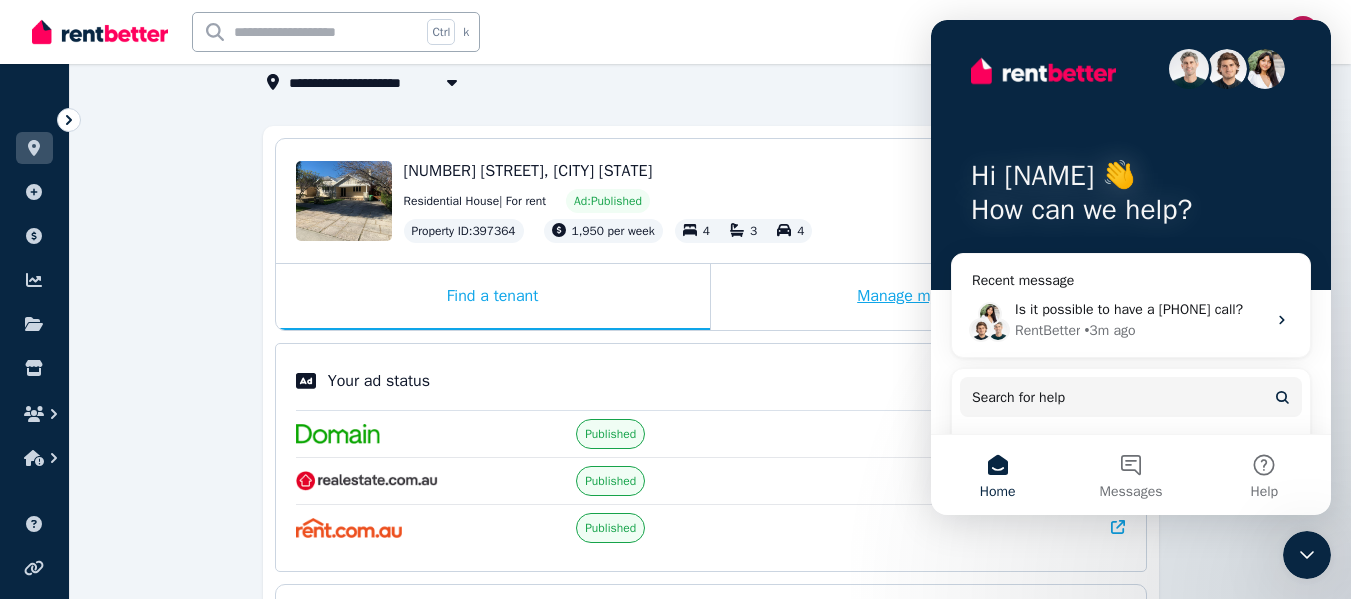 scroll, scrollTop: 0, scrollLeft: 0, axis: both 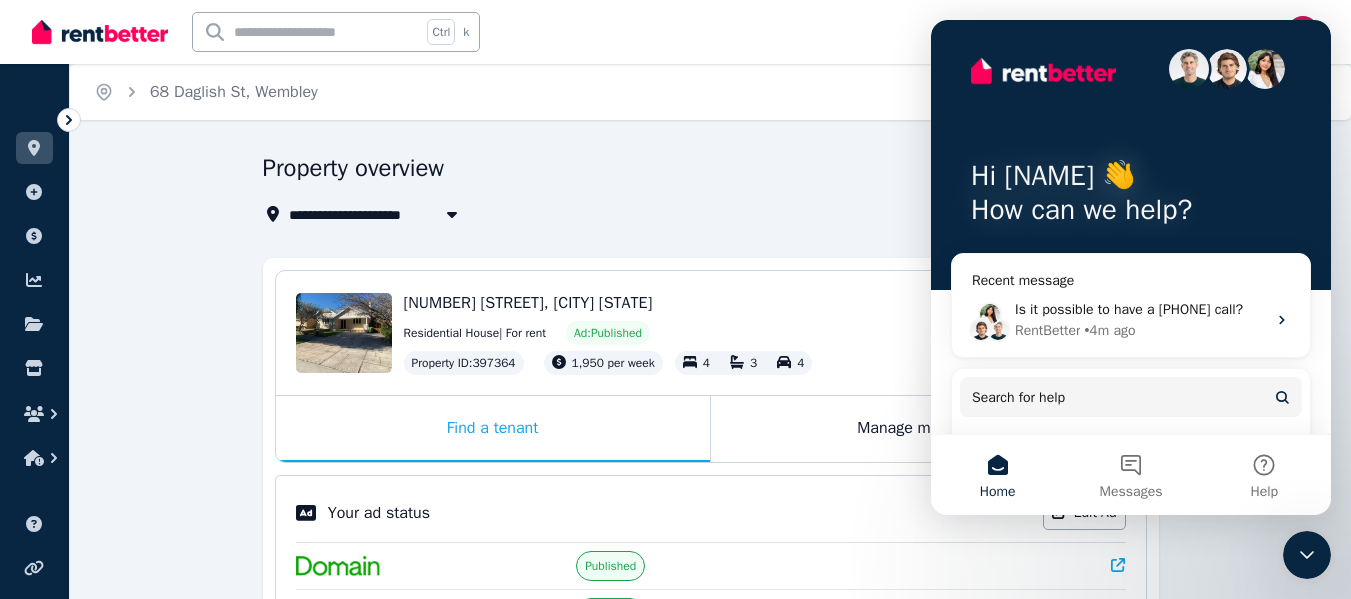 click on "Open main menu Ctrl k 2 Inbox Open user menu" at bounding box center (675, 32) 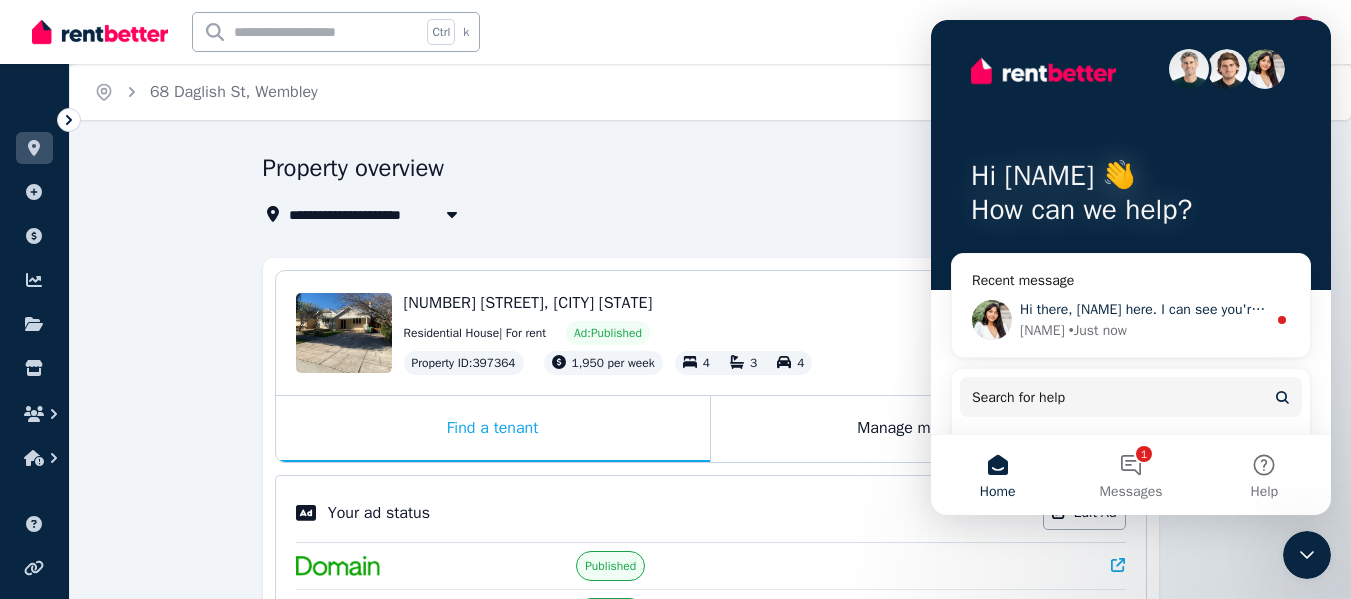 click on "Hi there, [NAME] here. I can see you're already verified and your ad is live on the property sites" at bounding box center [1310, 309] 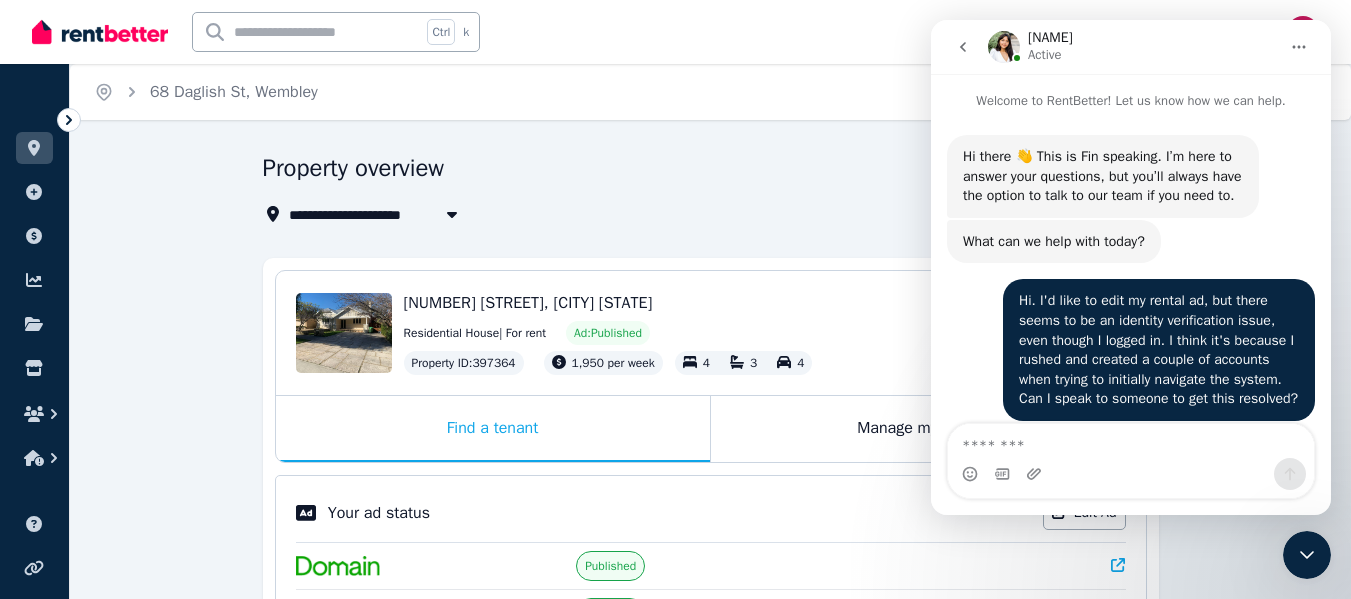 scroll, scrollTop: 3, scrollLeft: 0, axis: vertical 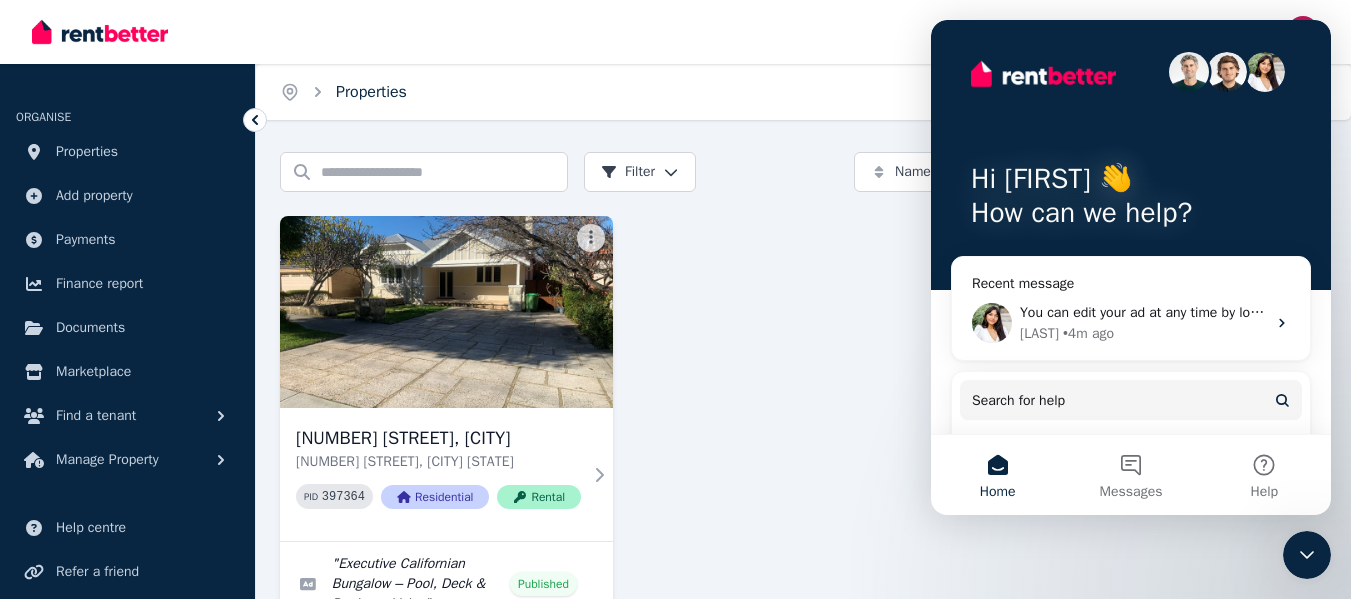 click on "Properties" at bounding box center (371, 92) 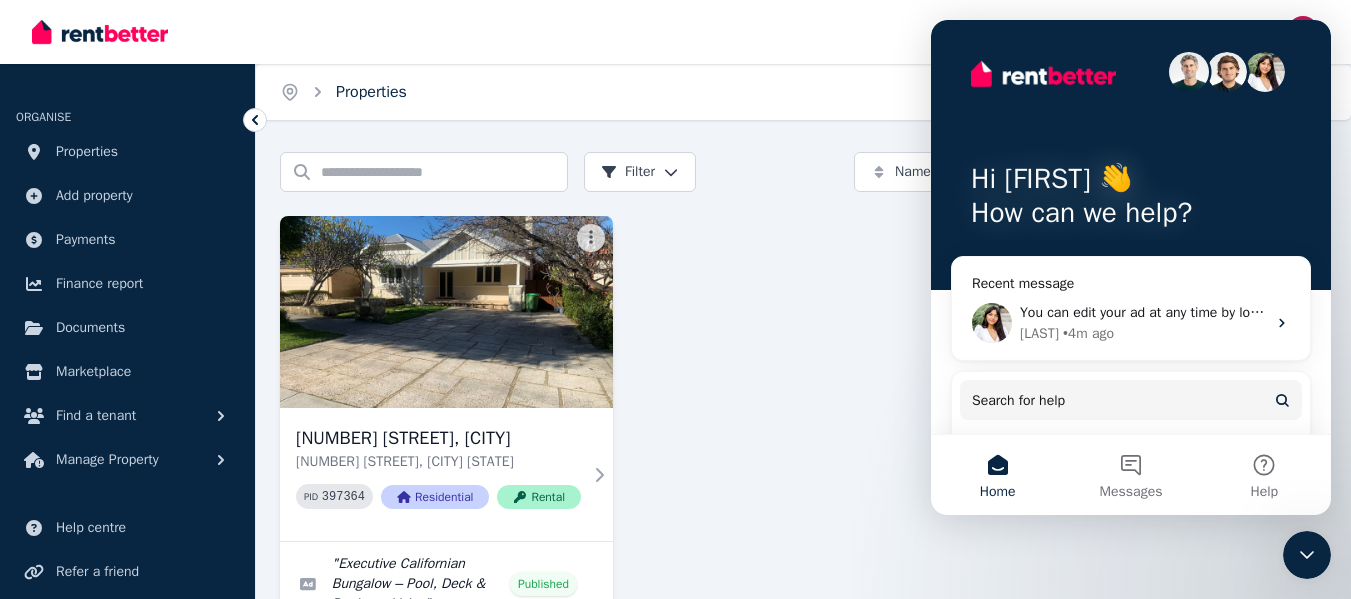 click on "Properties" at bounding box center [371, 92] 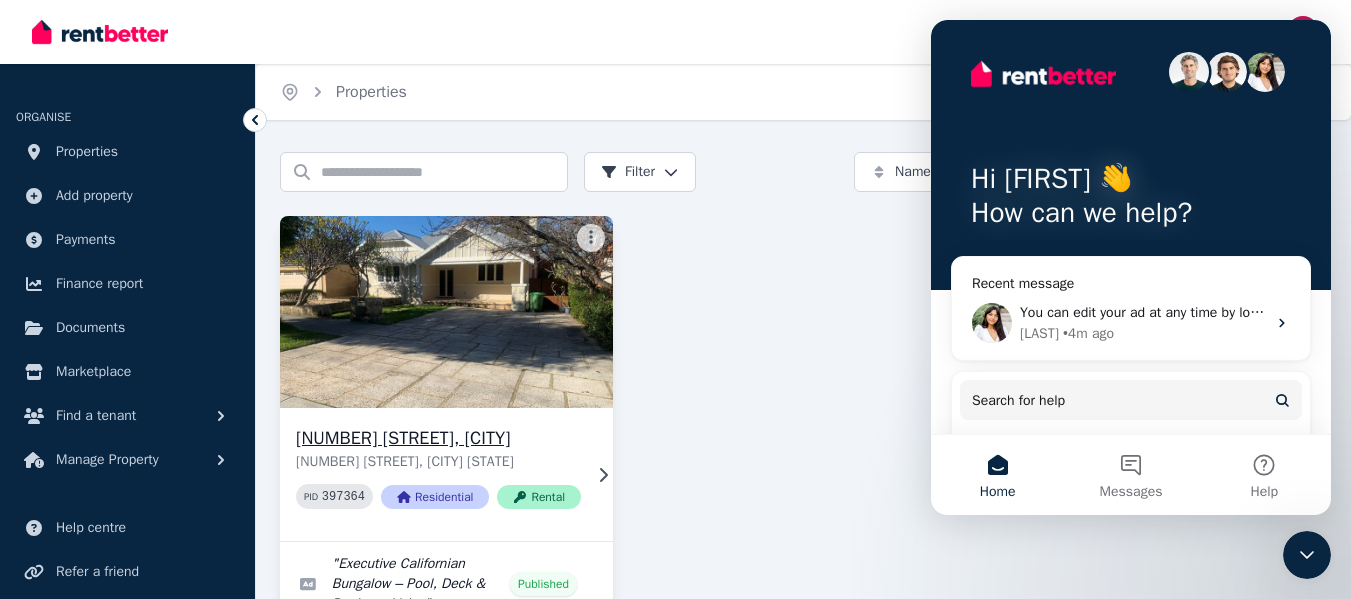 click on "[NUMBER] [STREET], [CITY]" at bounding box center (438, 438) 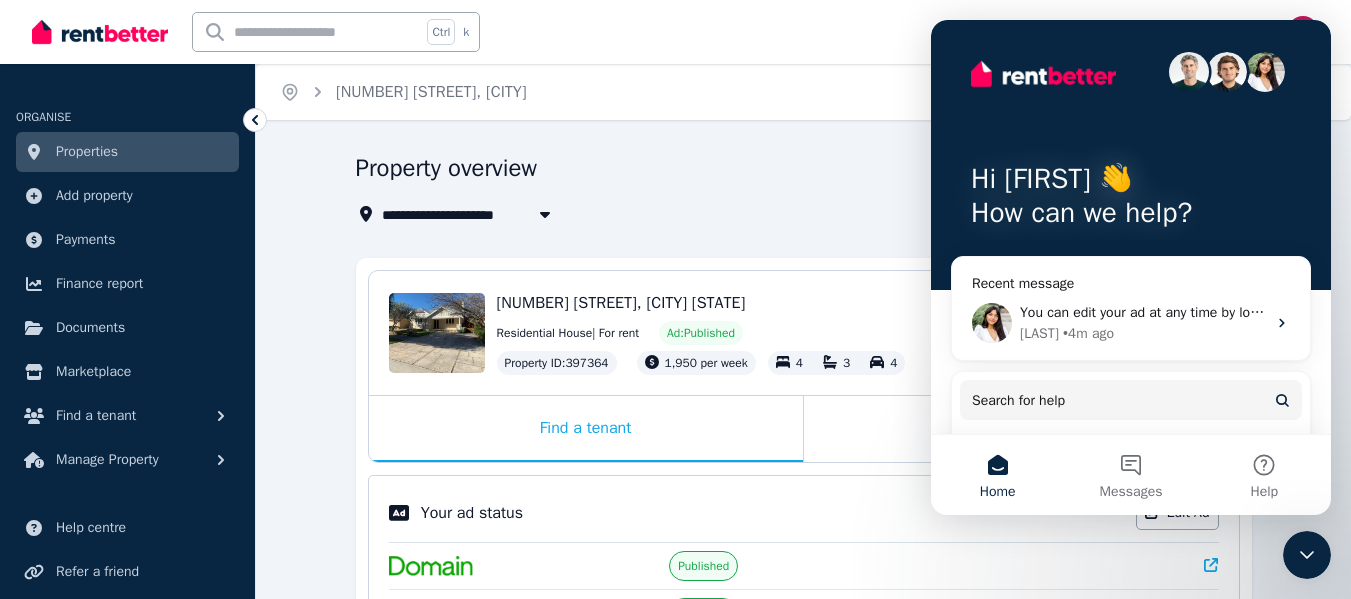 click 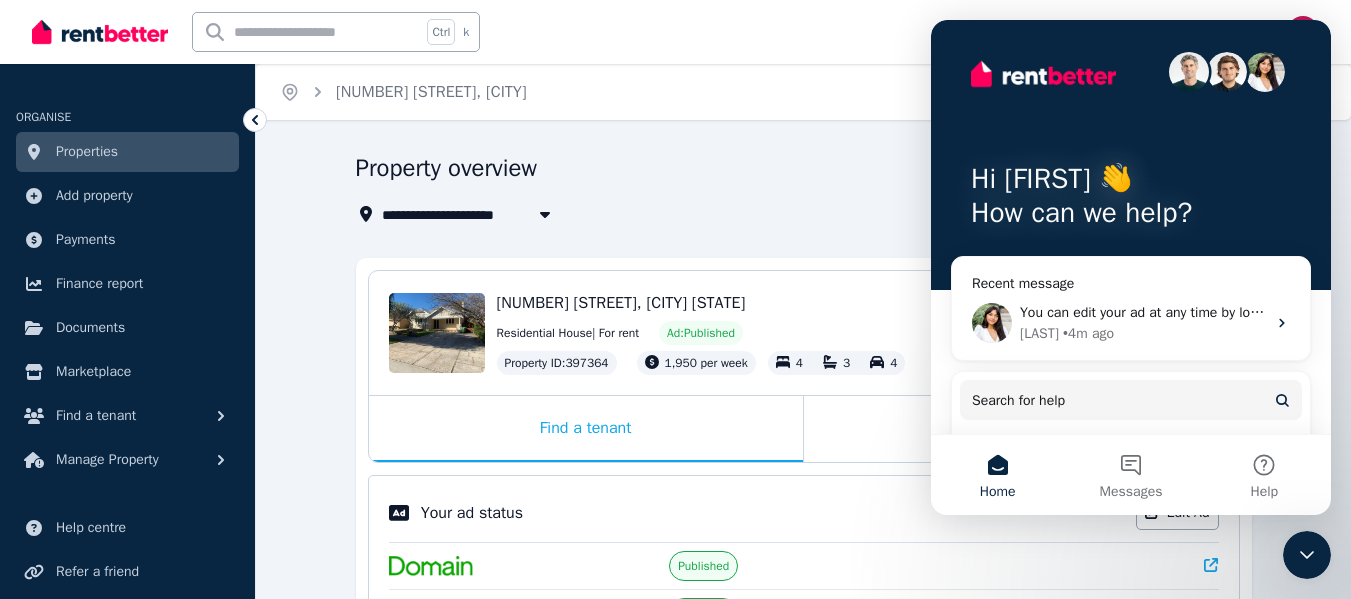 click on "[NUMBER] [STREET], [CITY]" at bounding box center (798, 214) 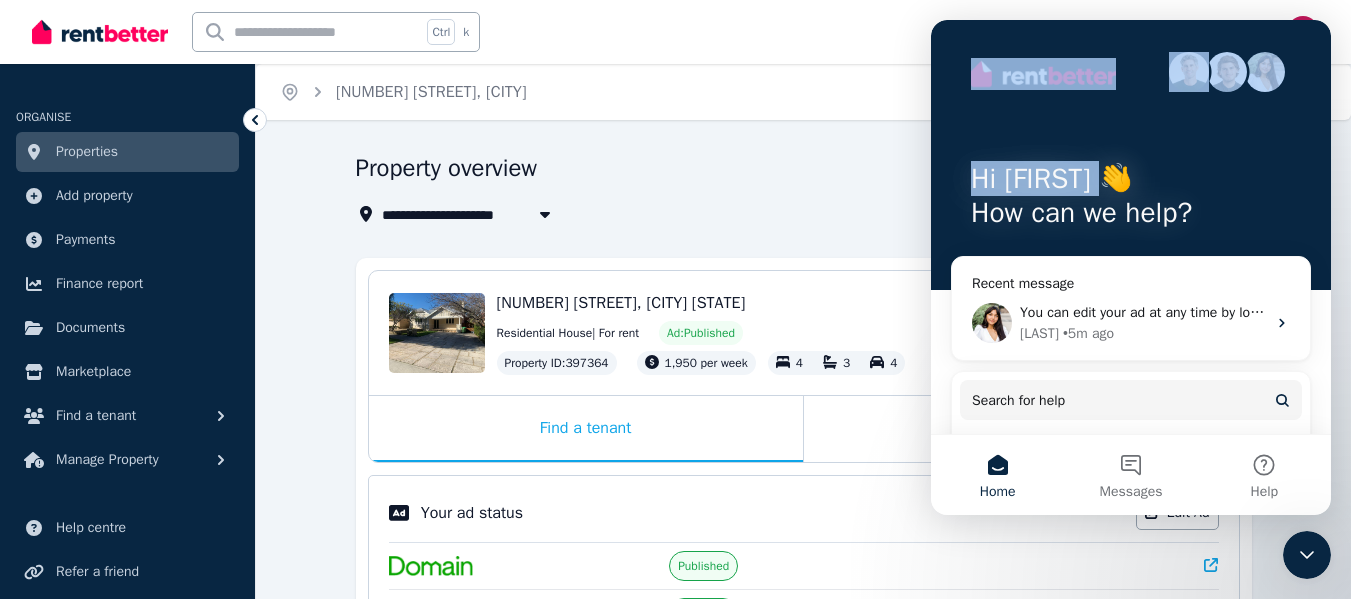 drag, startPoint x: 965, startPoint y: 45, endPoint x: 1231, endPoint y: 139, distance: 282.12054 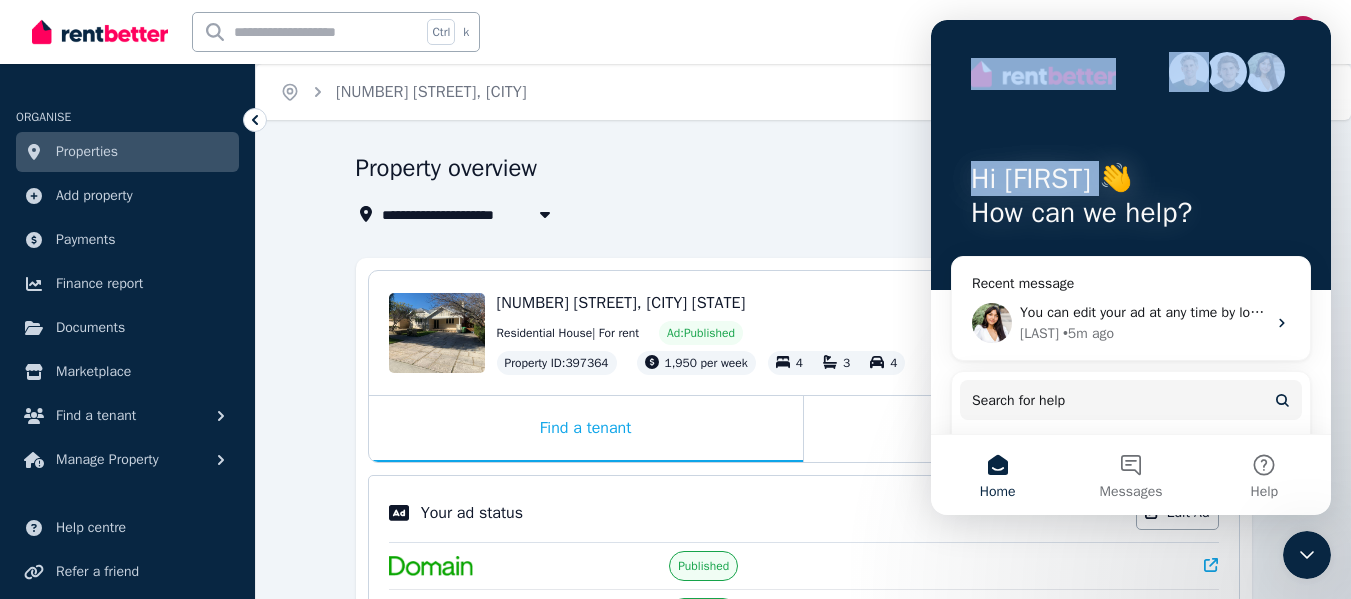 click on "Hi [FIRST] 👋 How can we help?" at bounding box center (1131, 155) 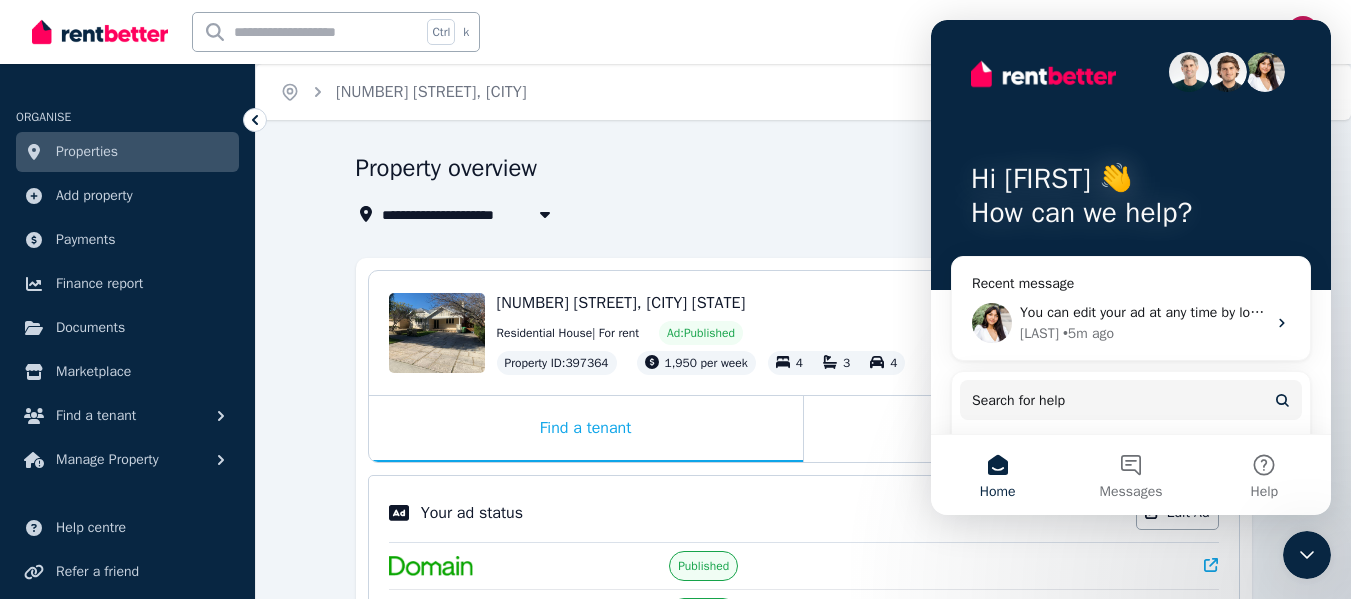 click on "How can we help?" at bounding box center [1131, 213] 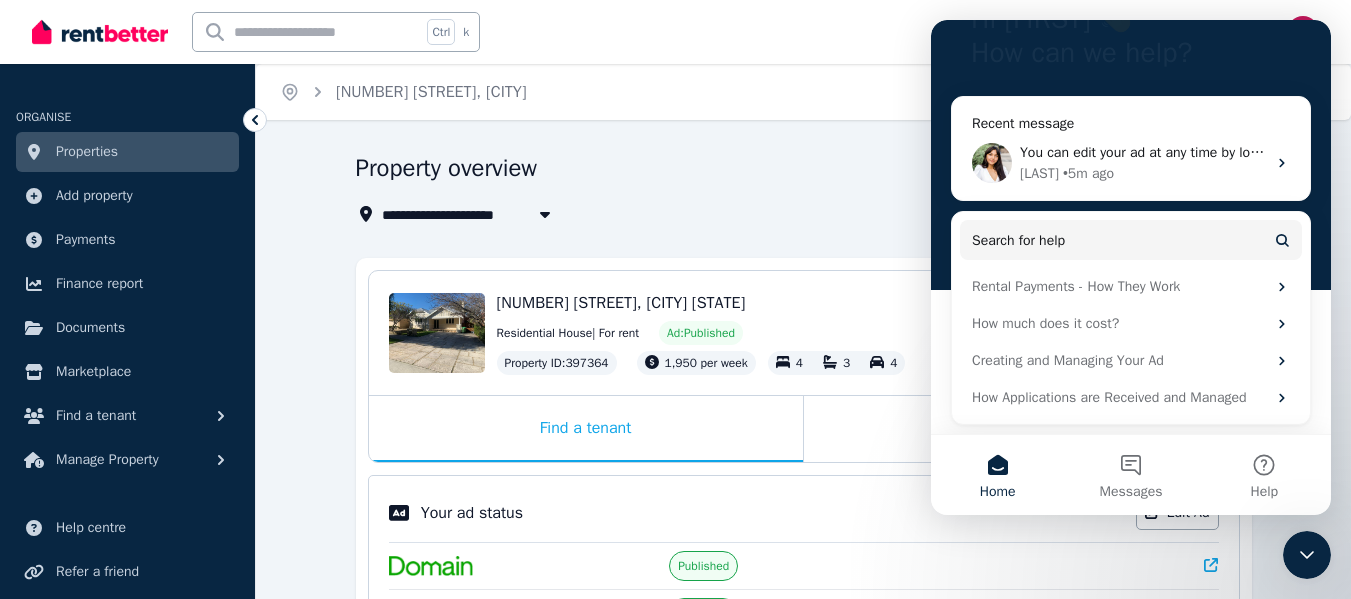 scroll, scrollTop: 161, scrollLeft: 0, axis: vertical 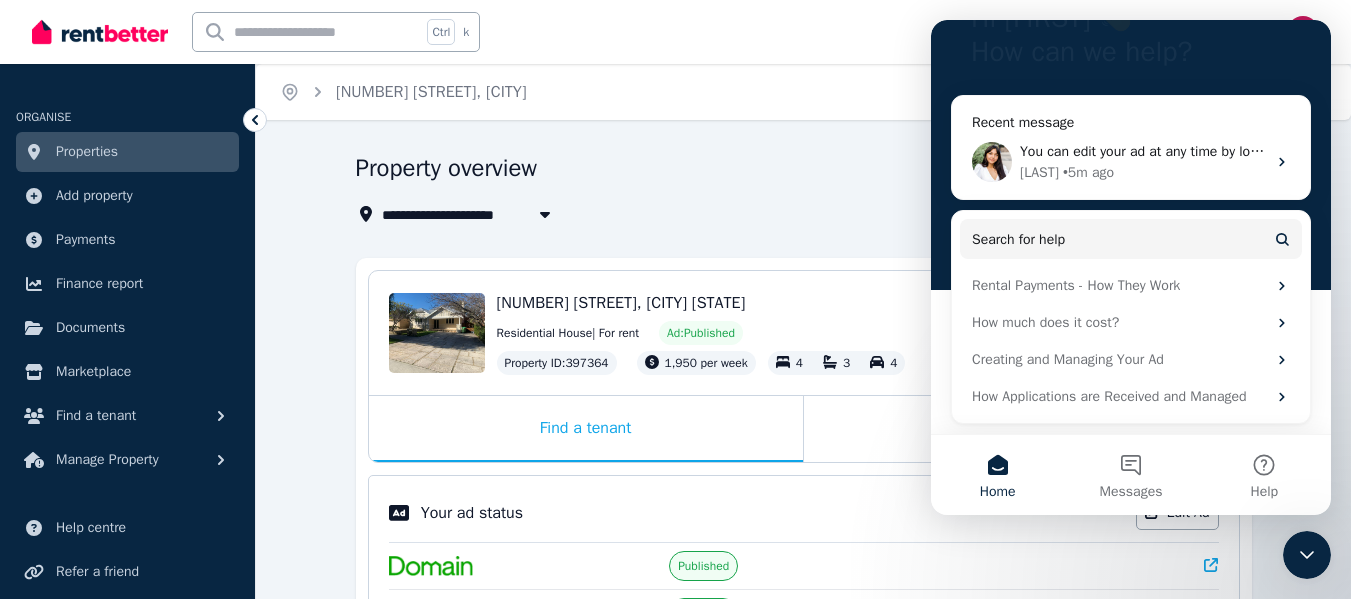 click on "Home" at bounding box center [997, 475] 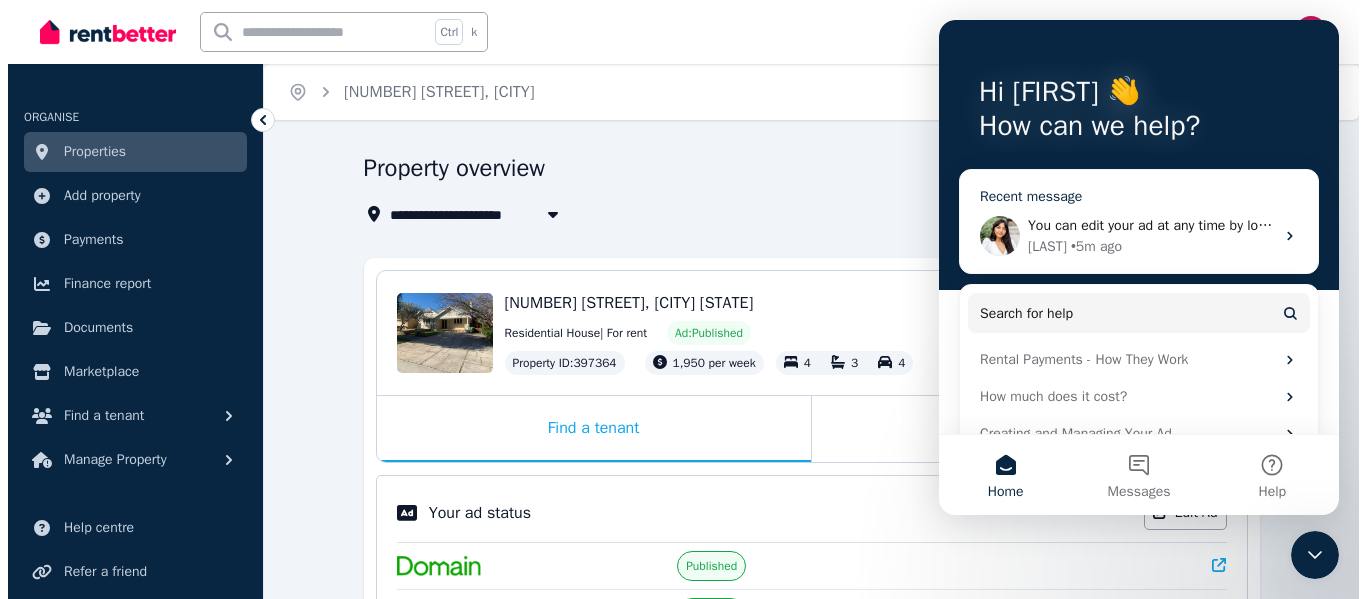 scroll, scrollTop: 0, scrollLeft: 0, axis: both 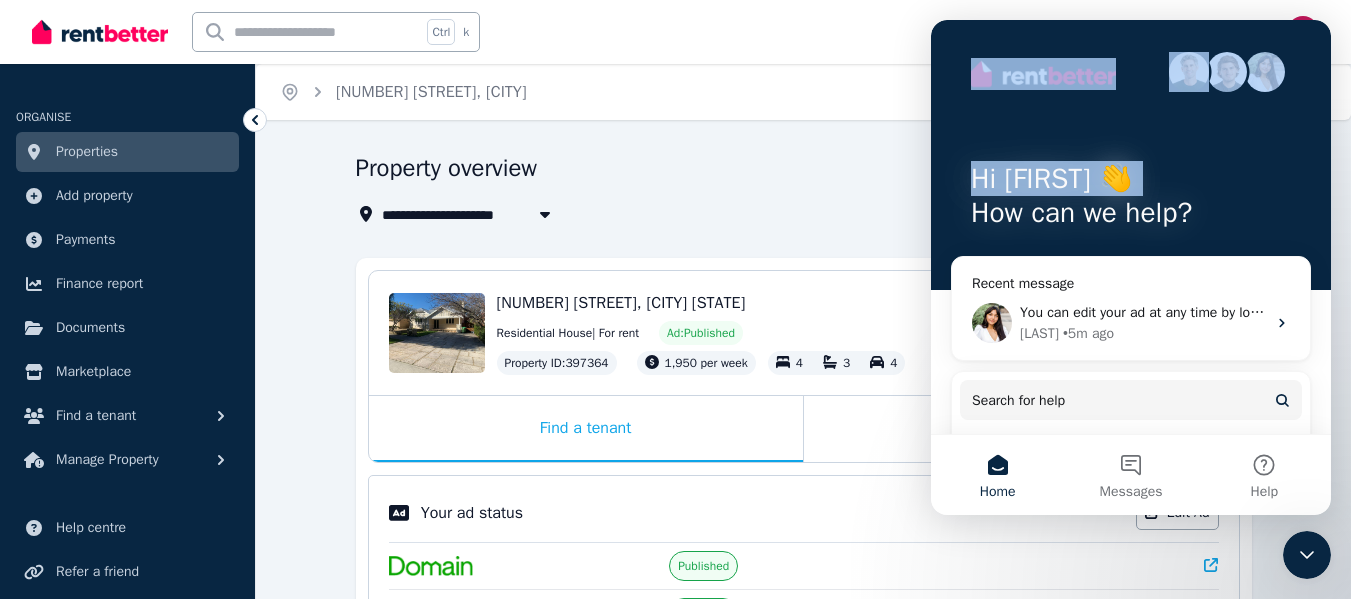 drag, startPoint x: 1031, startPoint y: 38, endPoint x: 829, endPoint y: 197, distance: 257.07004 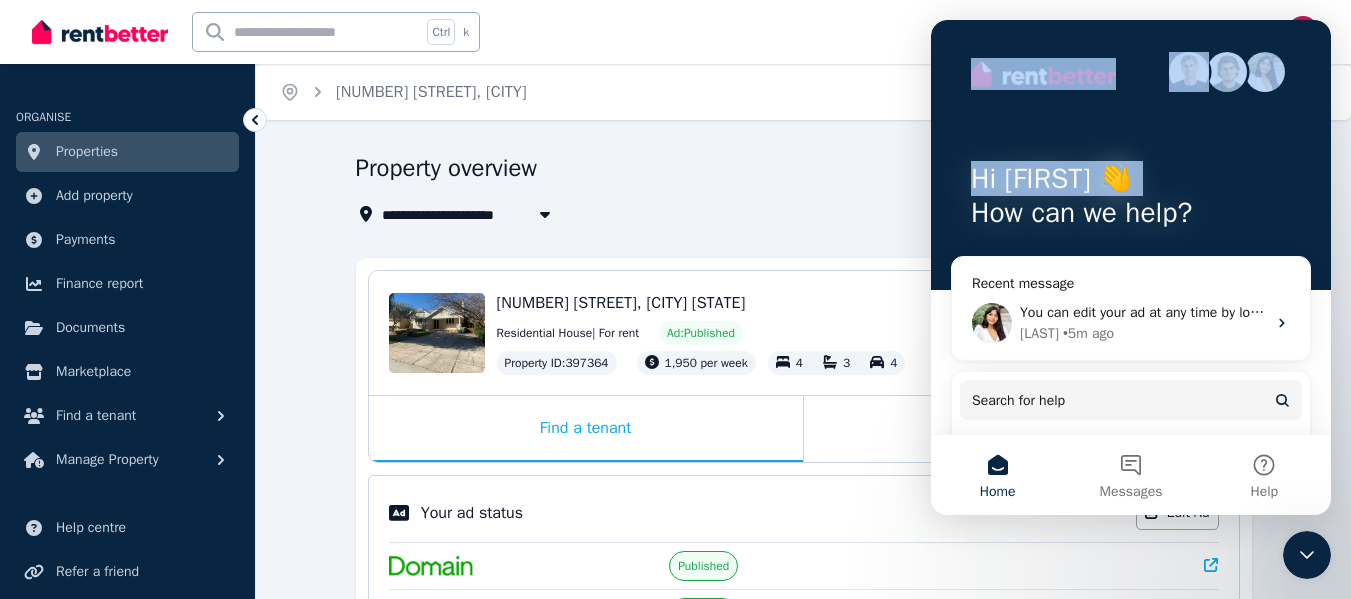 click on "Hi Craig 👋 How can we help? Recent message You can edit your ad at any time by logging back in and you will land on the ‘Properties’ page. You will need to click on the property you want to edit. There is an ‘Edit Ad’ button on the property overview which will take you to your ad to make changes.    Once complete, click the ‘Save & Publish’ button at the bottom of the page which will trigger the changes on the property sites.    The sites can take the sites up to 4 hours from the time of updates to be shown live. Rochelle •  5m ago Search for help Rental Payments - How They Work How much does it cost? Creating and Managing Your Ad How Applications are Received and Managed Home Messages Help" 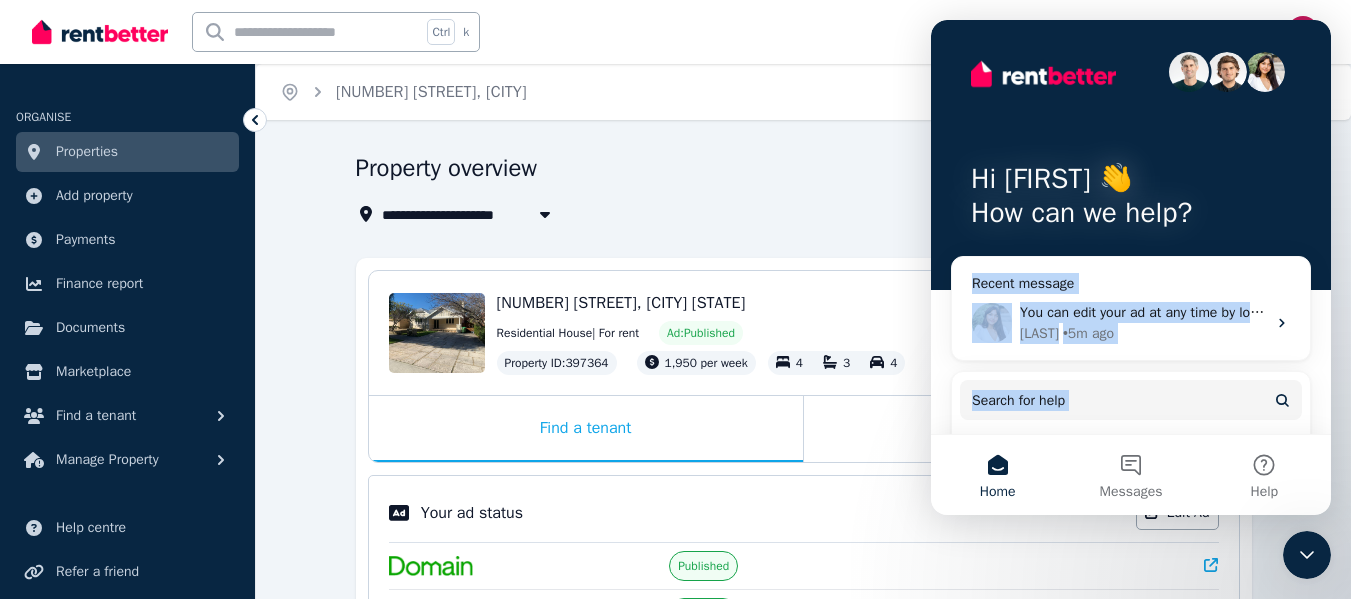 drag, startPoint x: 1320, startPoint y: 369, endPoint x: 531, endPoint y: 288, distance: 793.1469 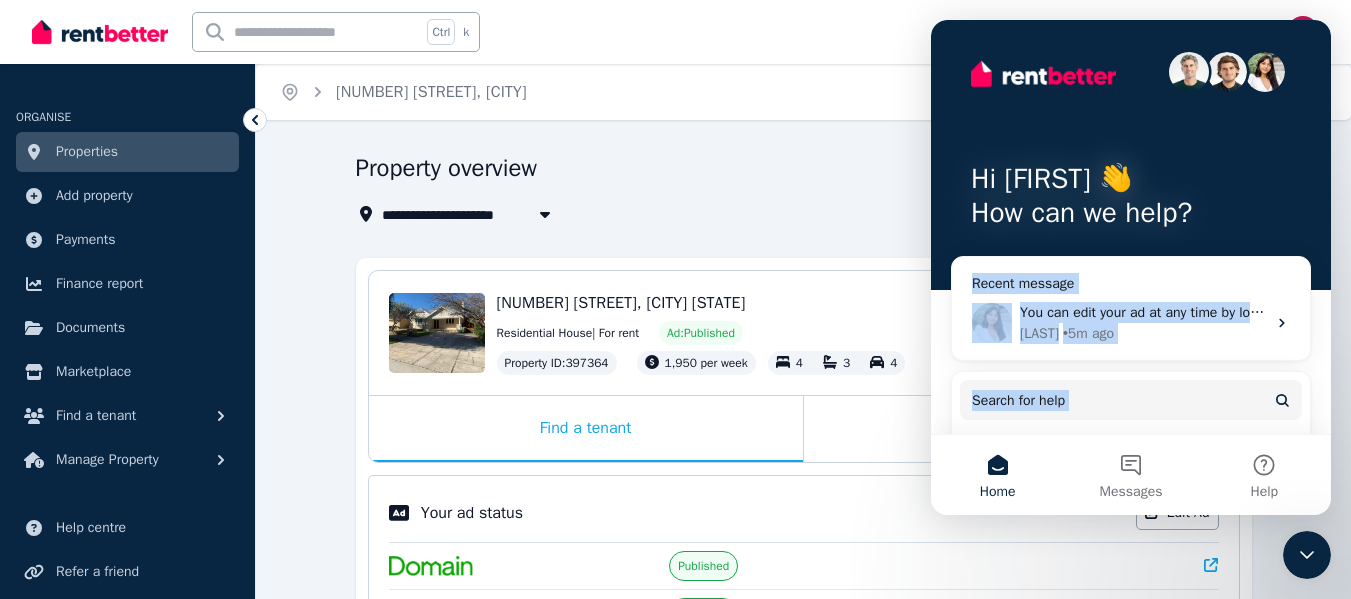 click on "Hi Craig 👋 How can we help? Recent message You can edit your ad at any time by logging back in and you will land on the ‘Properties’ page. You will need to click on the property you want to edit. There is an ‘Edit Ad’ button on the property overview which will take you to your ad to make changes.    Once complete, click the ‘Save & Publish’ button at the bottom of the page which will trigger the changes on the property sites.    The sites can take the sites up to 4 hours from the time of updates to be shown live. Rochelle •  5m ago Search for help Rental Payments - How They Work How much does it cost? Creating and Managing Your Ad How Applications are Received and Managed Home Messages Help" 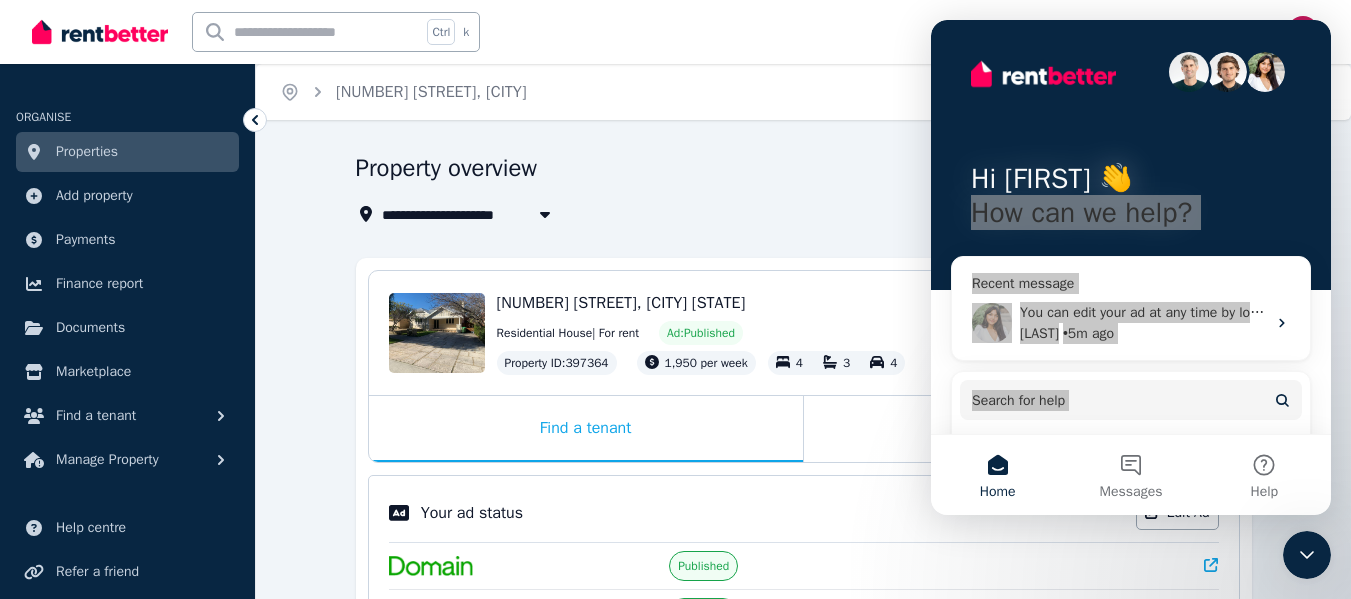 click on "**********" at bounding box center (675, 299) 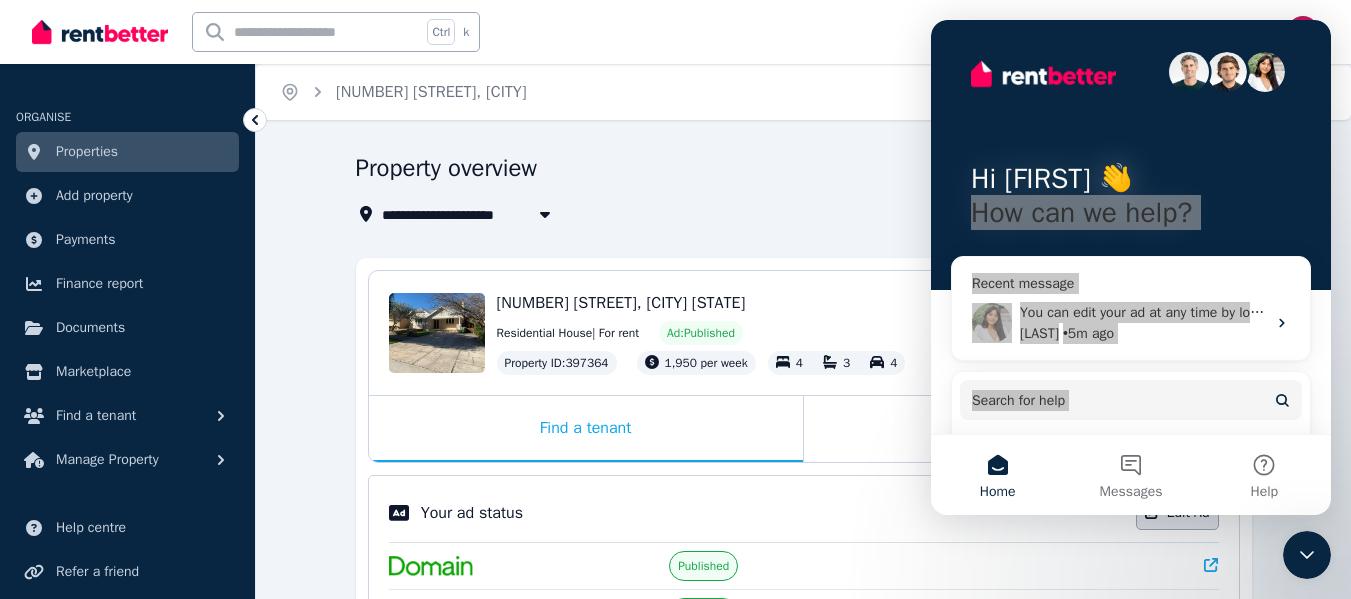 click on "Edit Ad" at bounding box center [1177, 513] 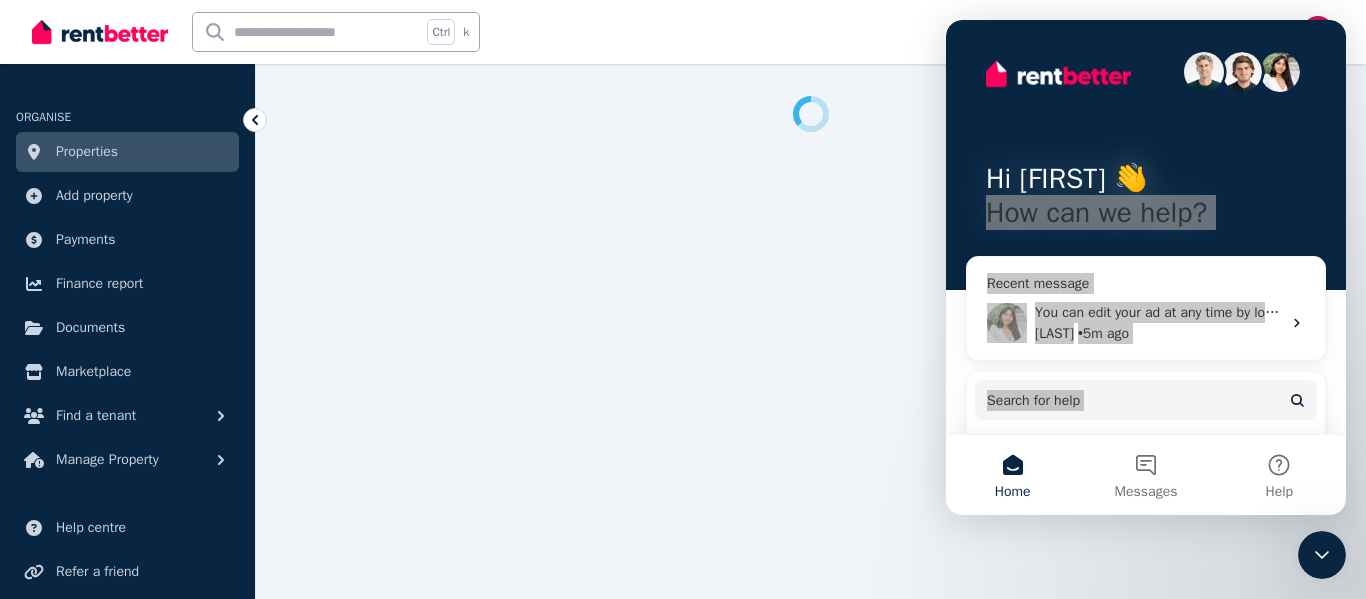 select on "**********" 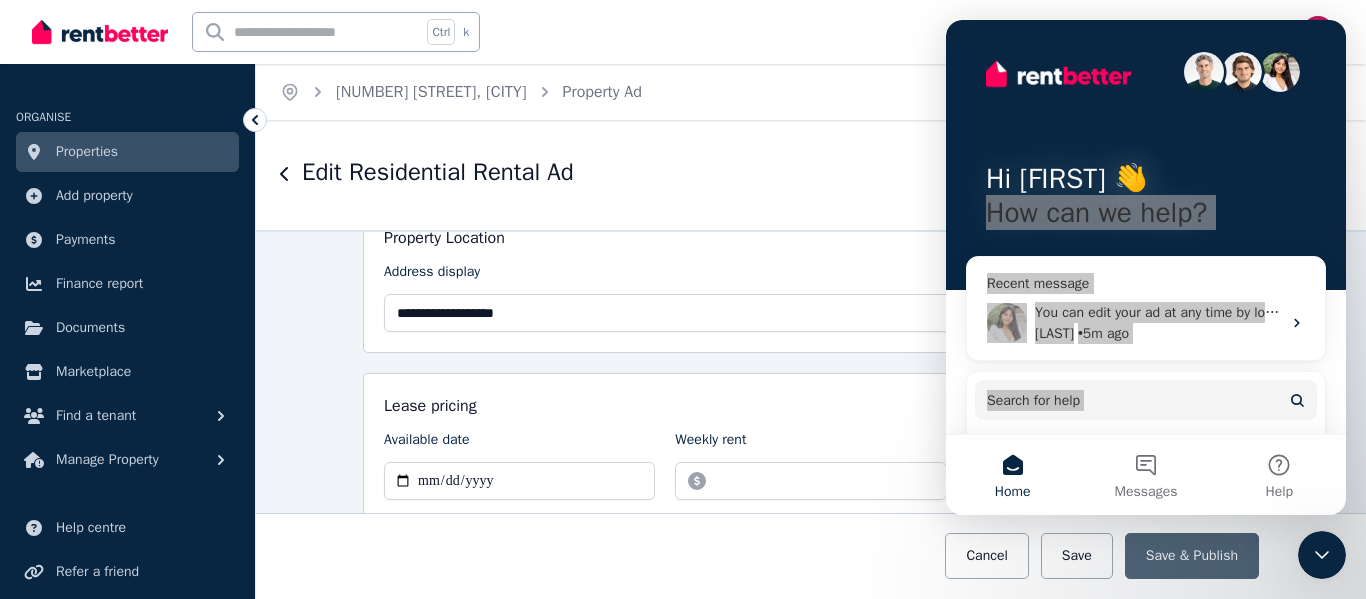 scroll, scrollTop: 600, scrollLeft: 0, axis: vertical 